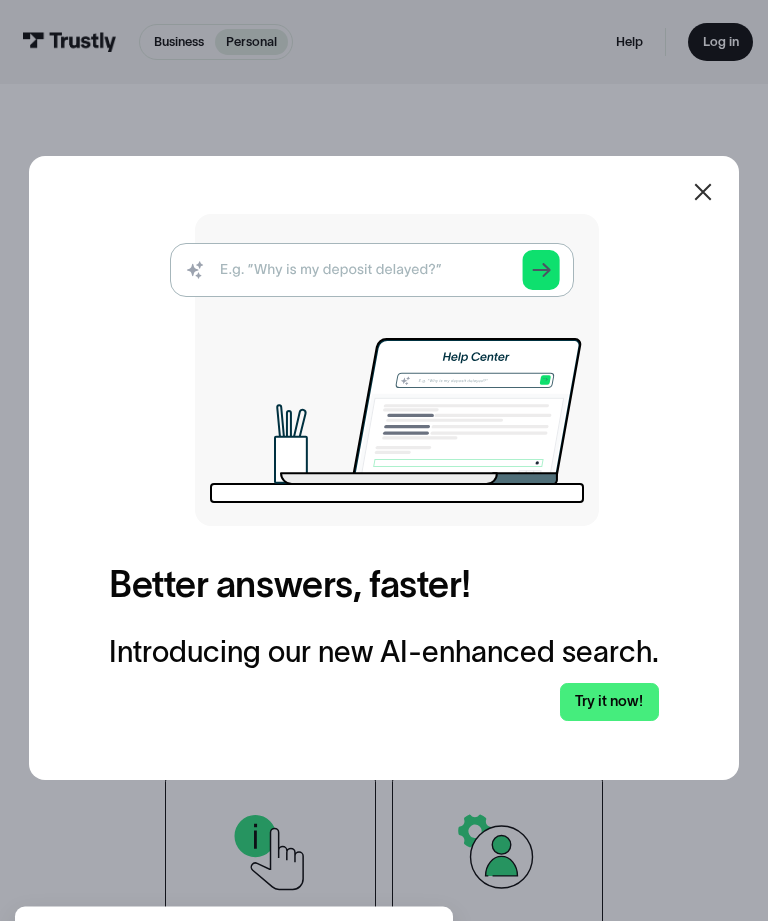 scroll, scrollTop: 0, scrollLeft: 0, axis: both 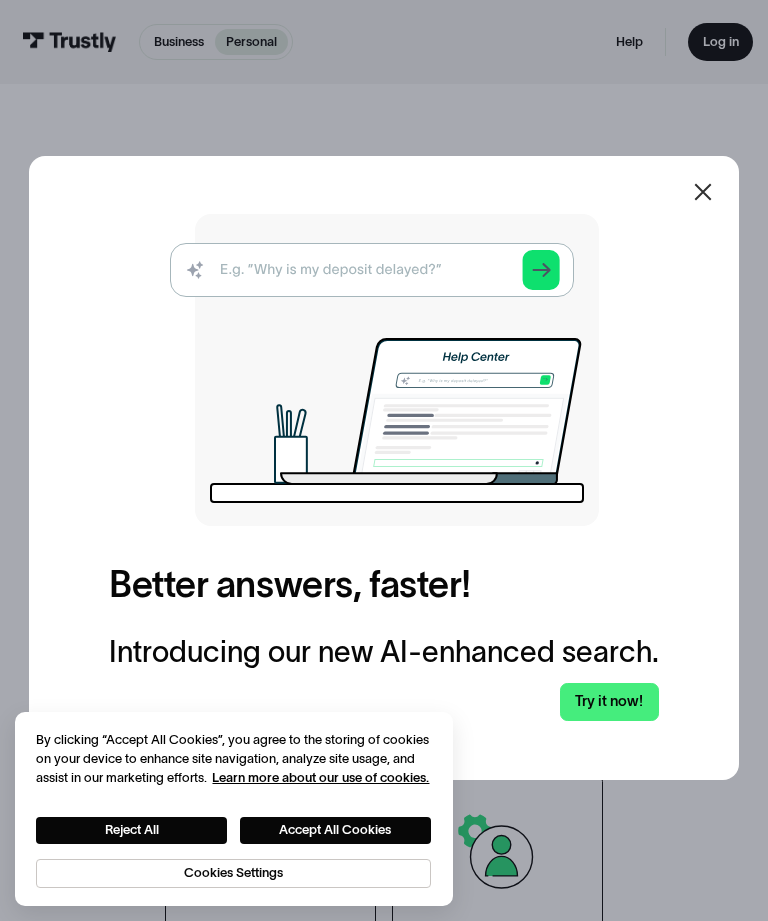 click 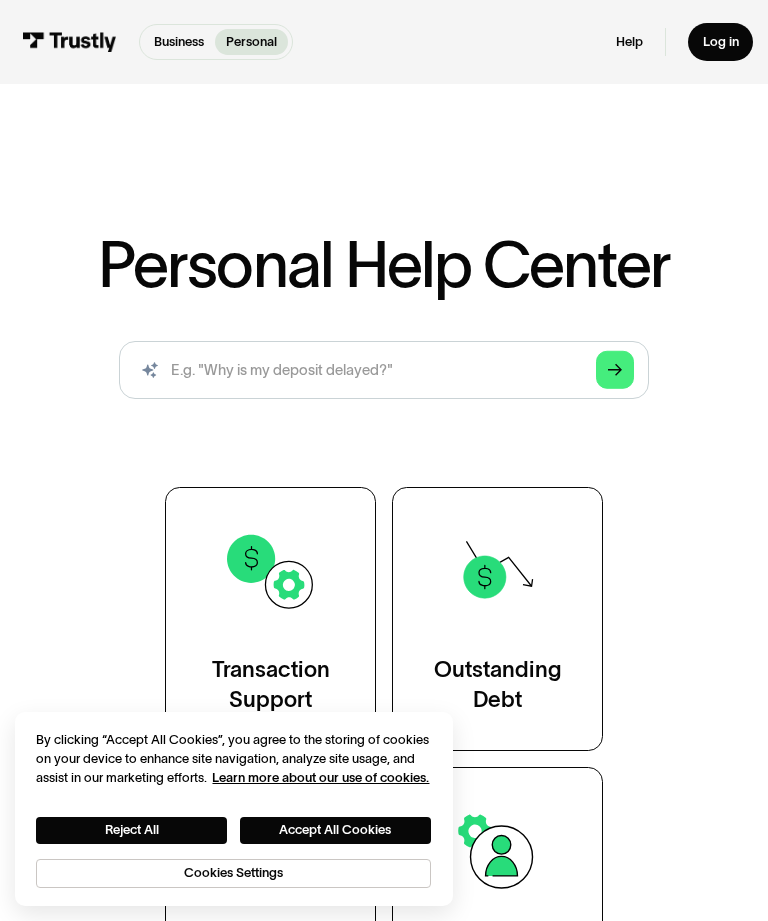scroll, scrollTop: 0, scrollLeft: 0, axis: both 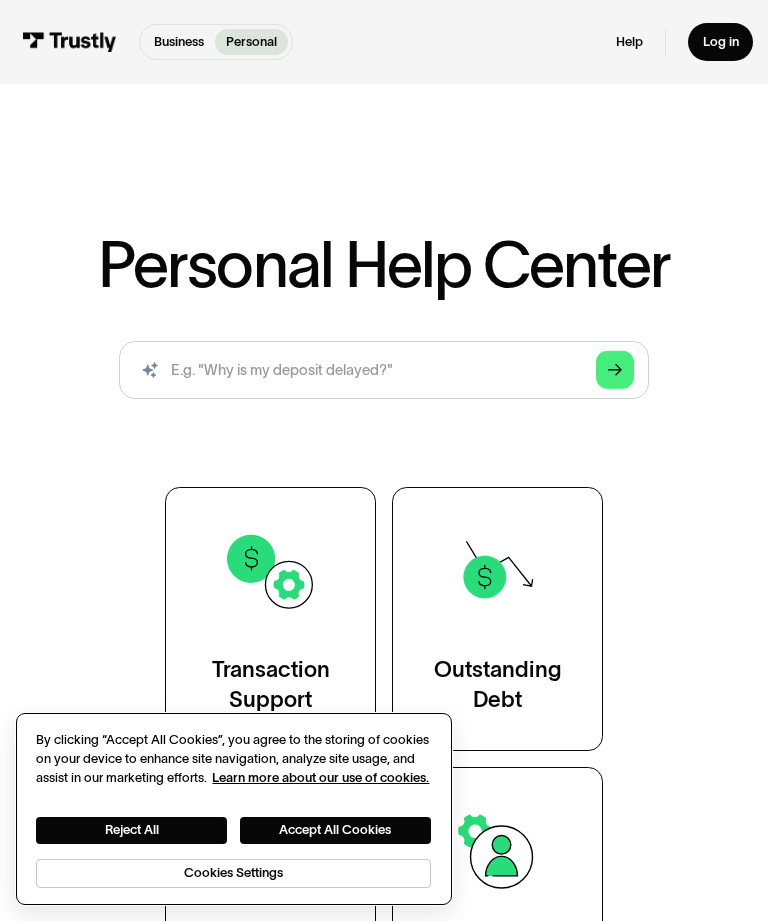 click on "Reject All" at bounding box center (131, 830) 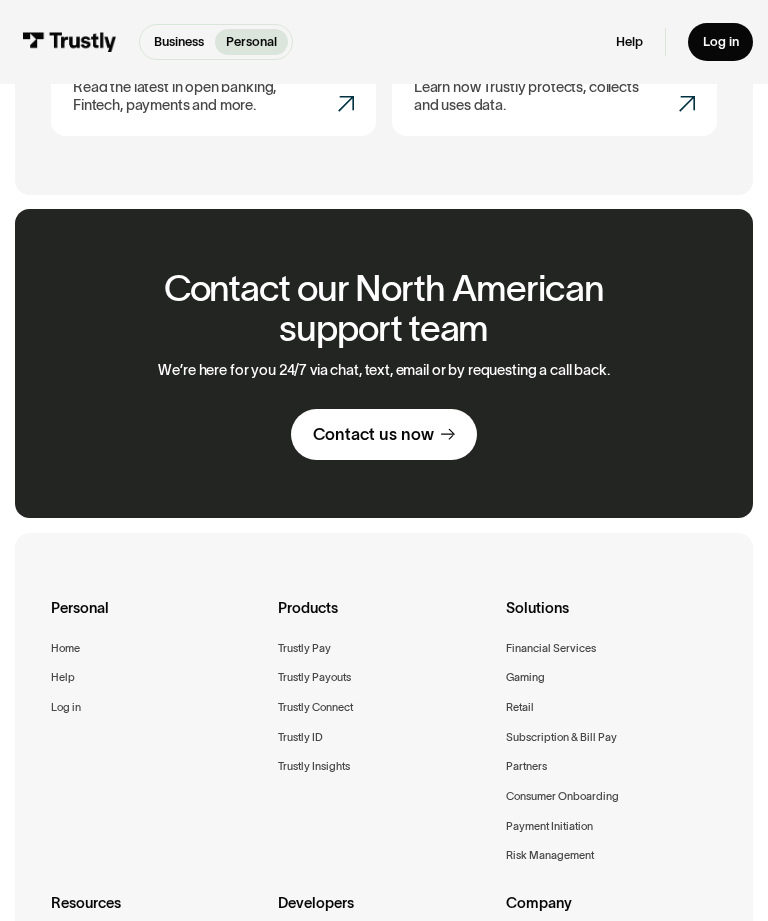 scroll, scrollTop: 1456, scrollLeft: 0, axis: vertical 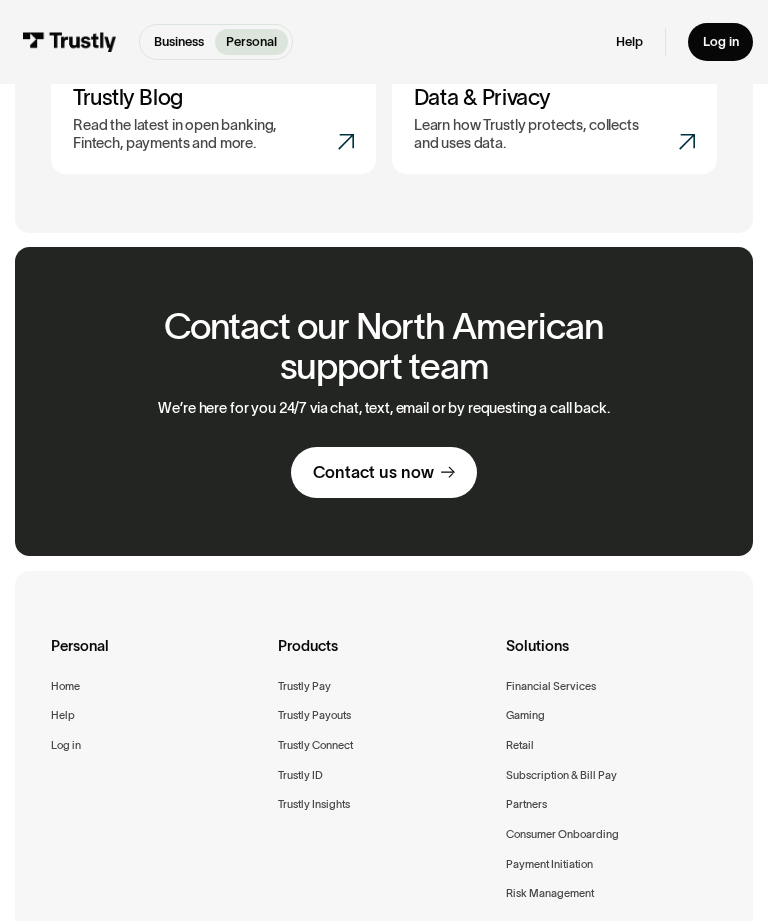 click on "Contact us now" at bounding box center [373, 473] 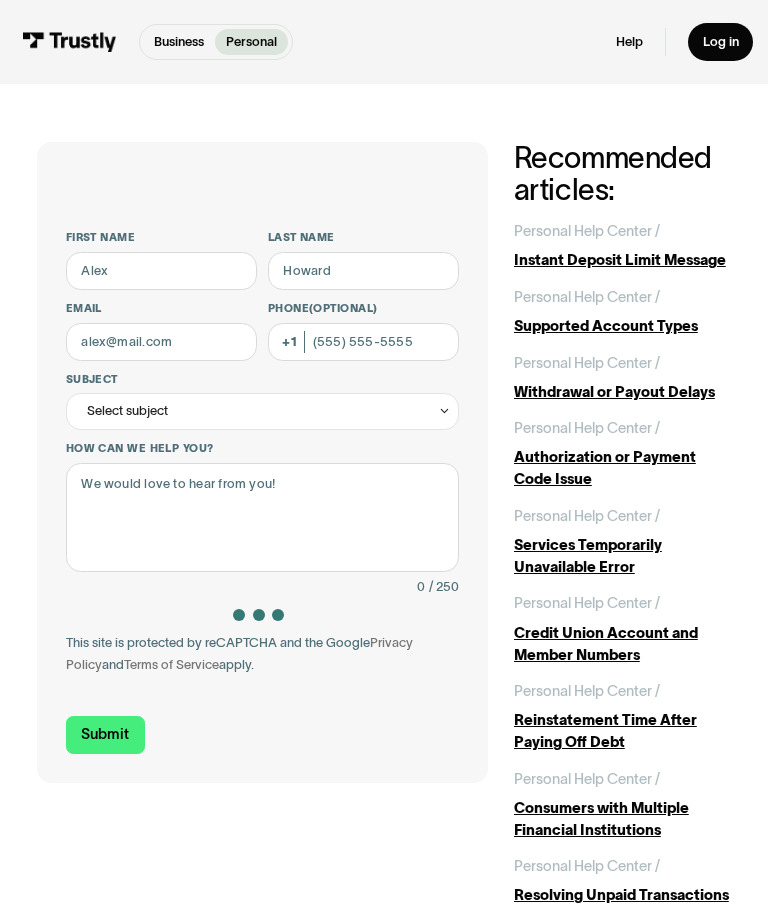 scroll, scrollTop: 0, scrollLeft: 0, axis: both 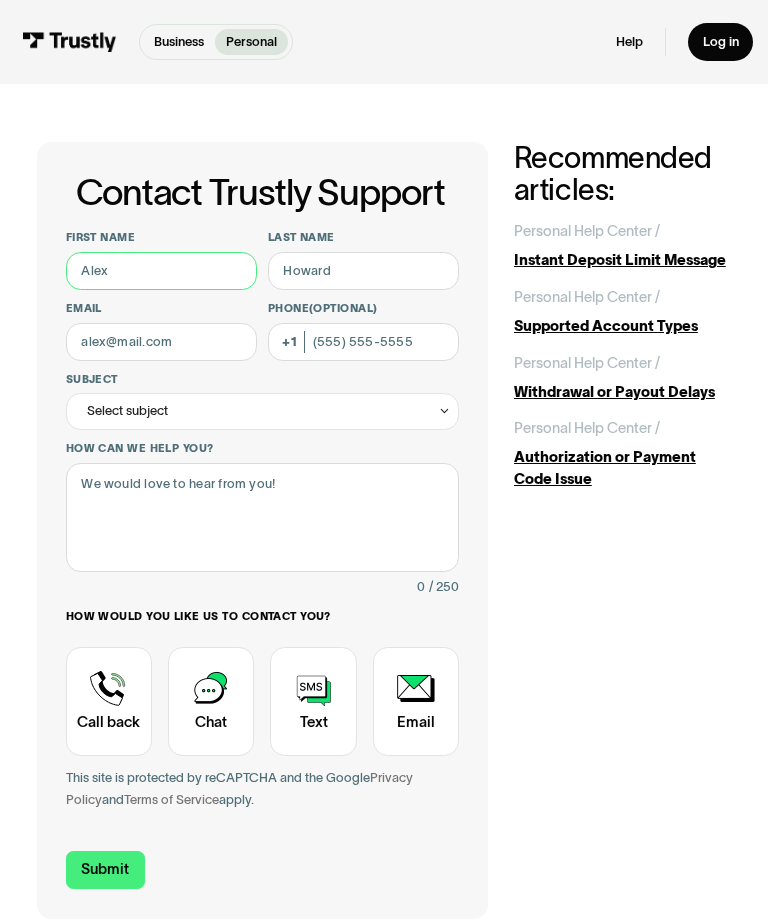 click on "First name" at bounding box center (161, 271) 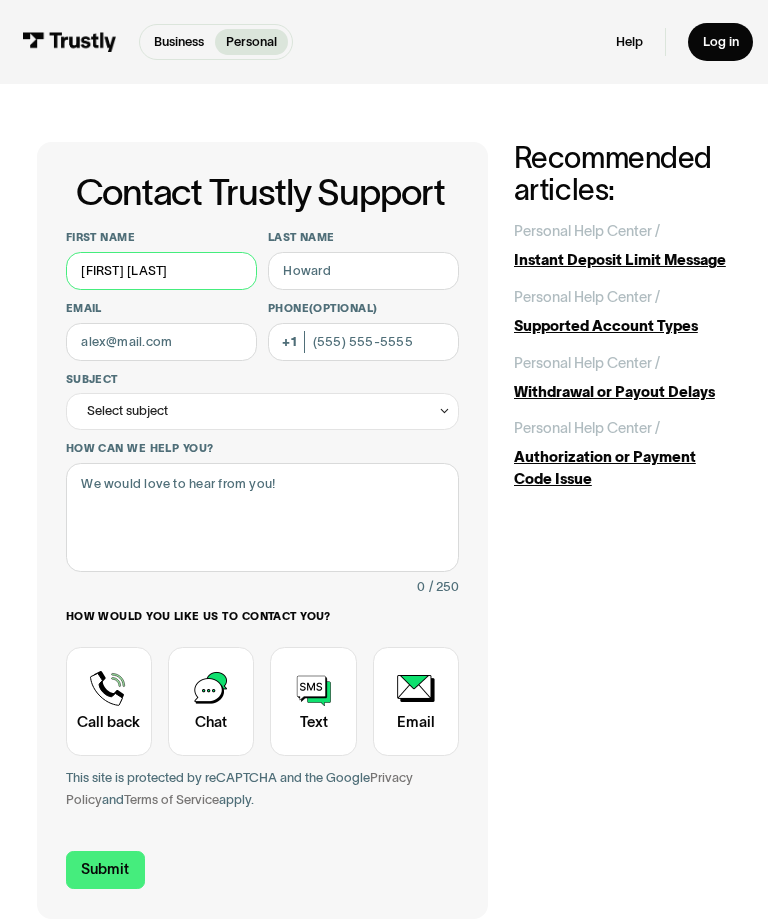 type on "Marianne" 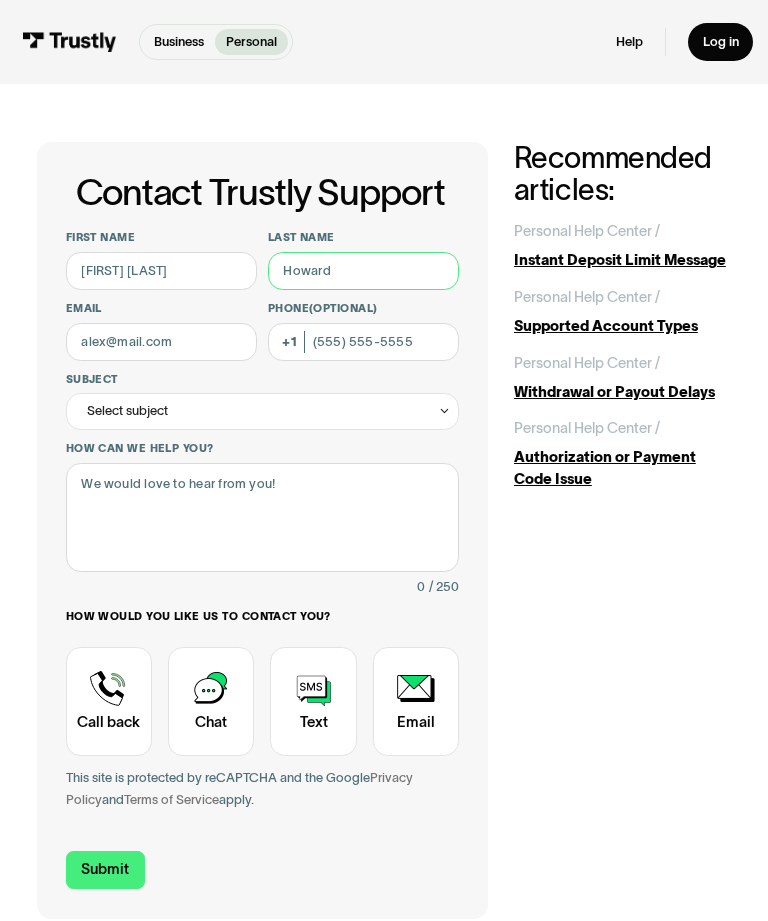 click on "Last name" at bounding box center (363, 271) 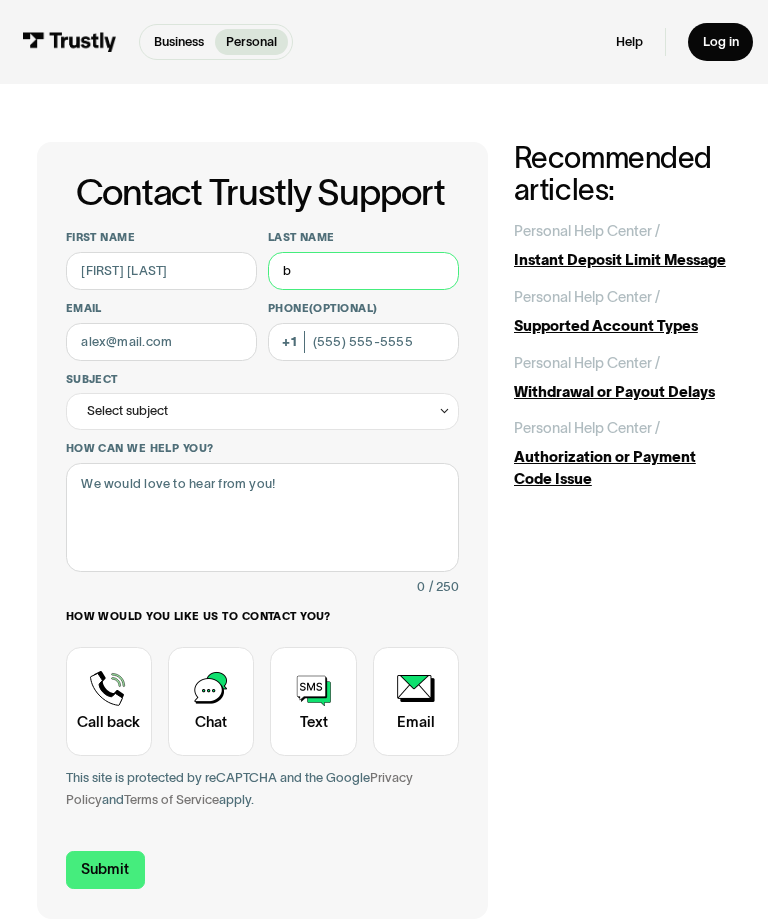 click on "b" at bounding box center [363, 271] 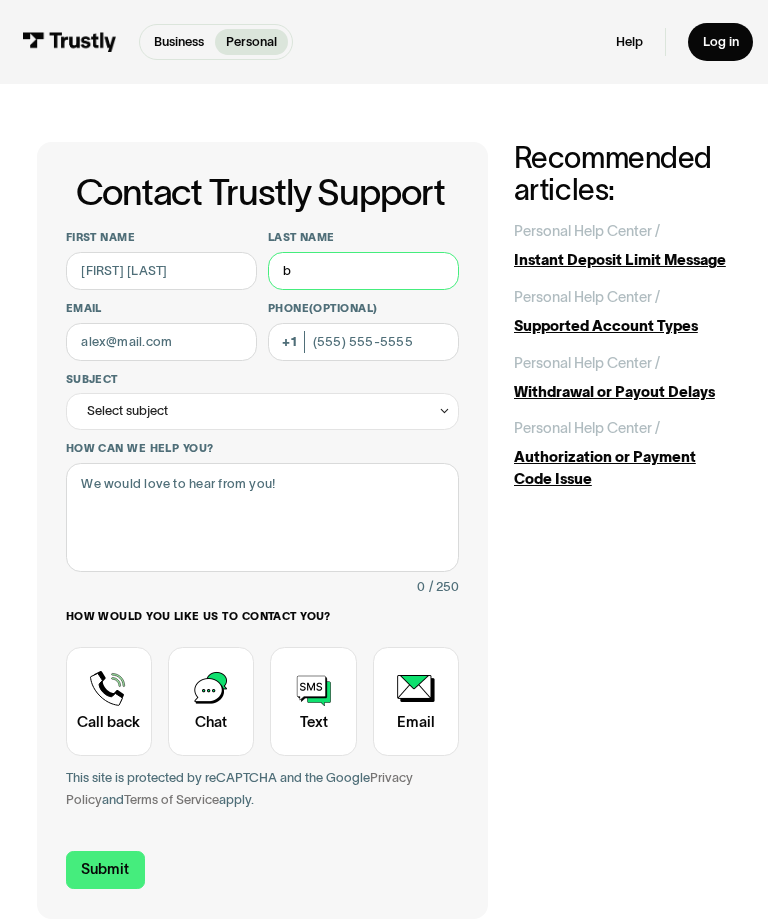 click on "b" at bounding box center [363, 271] 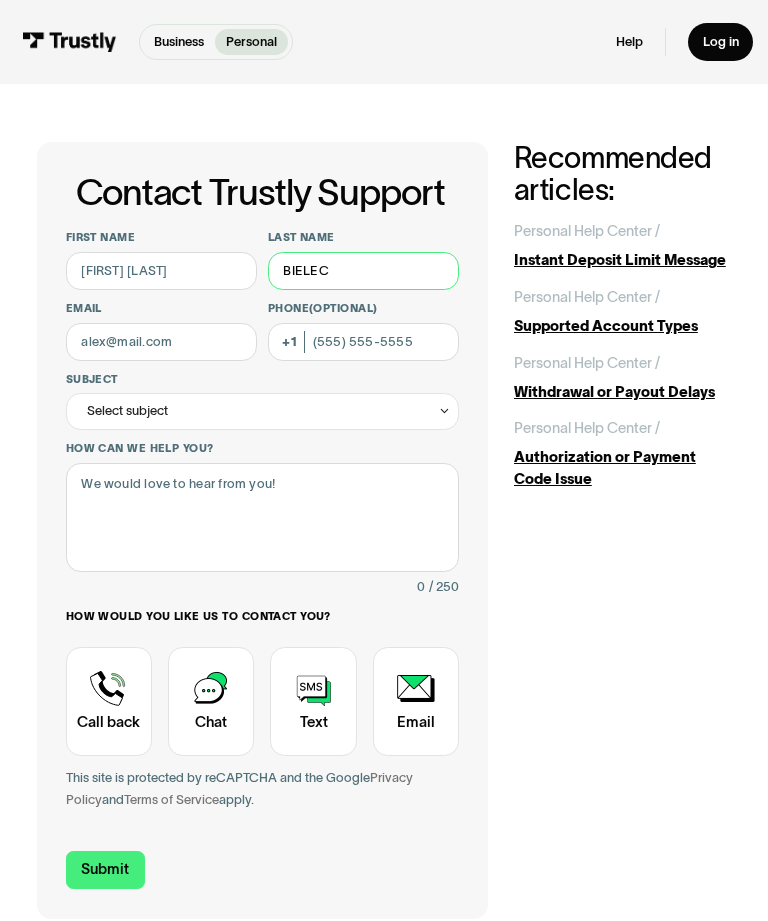 type on "BIELEC" 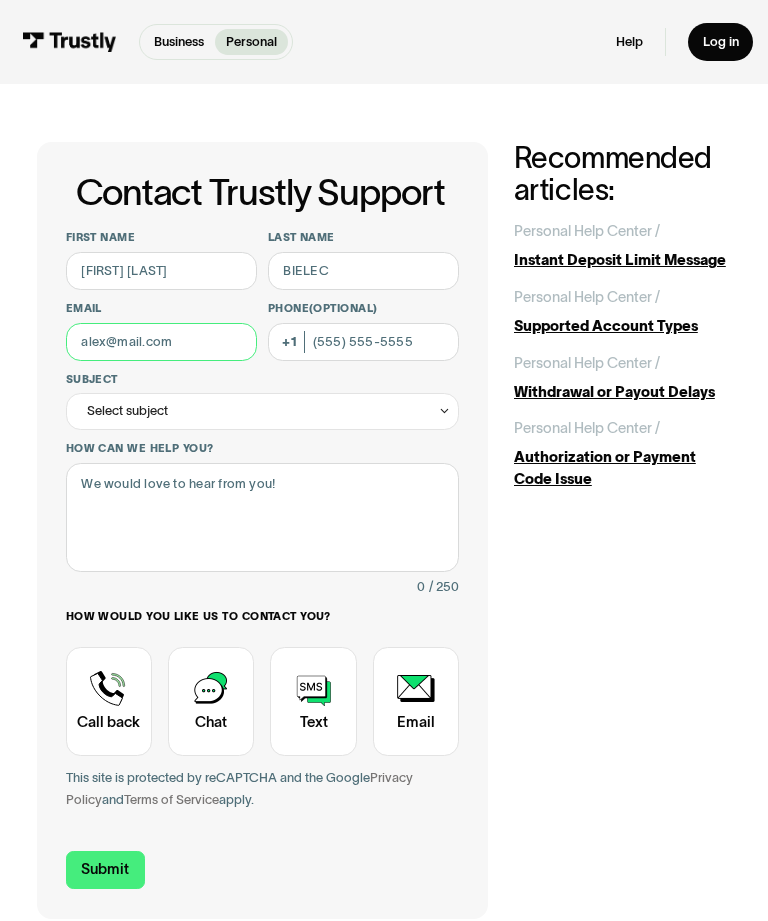 click on "Email" at bounding box center [161, 342] 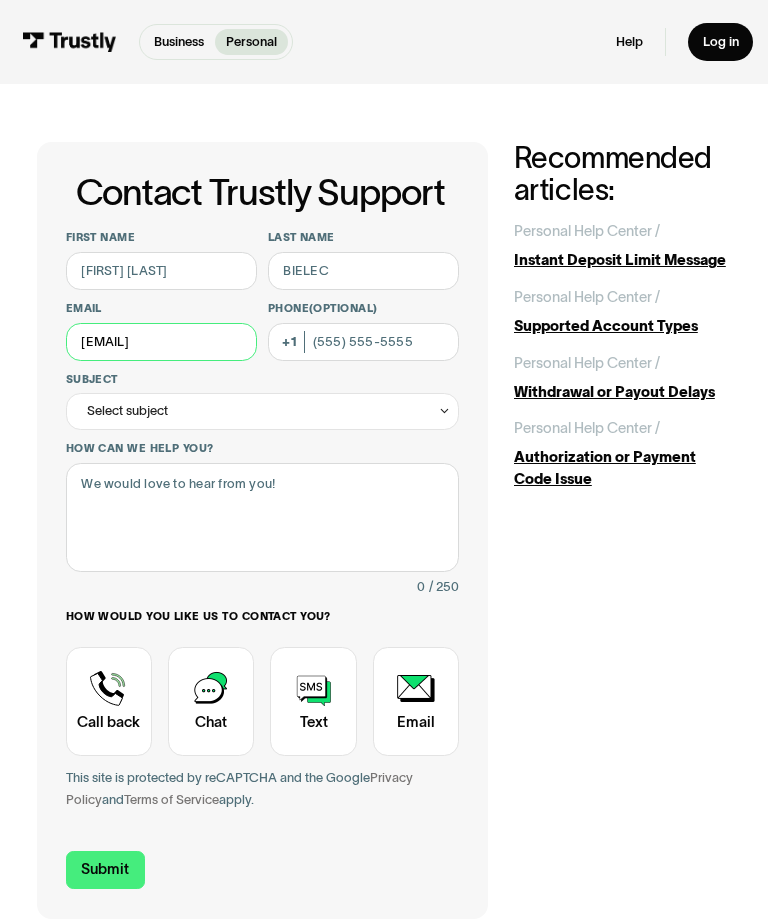 type on "mmcrane@comcast.net" 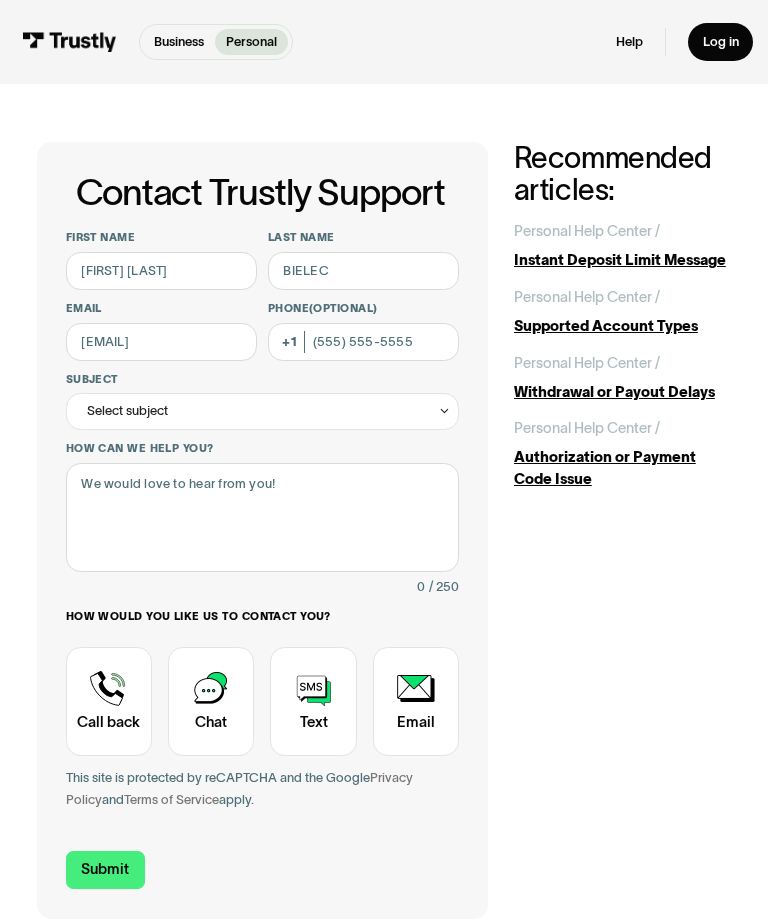 click on "Select subject" at bounding box center (127, 411) 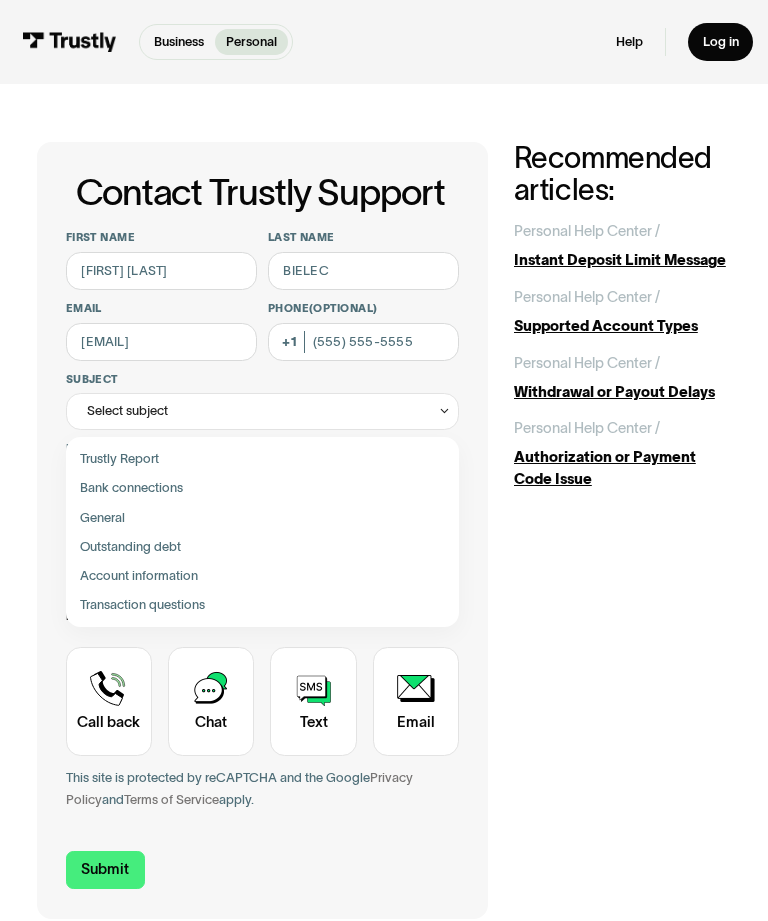 click at bounding box center [262, 605] 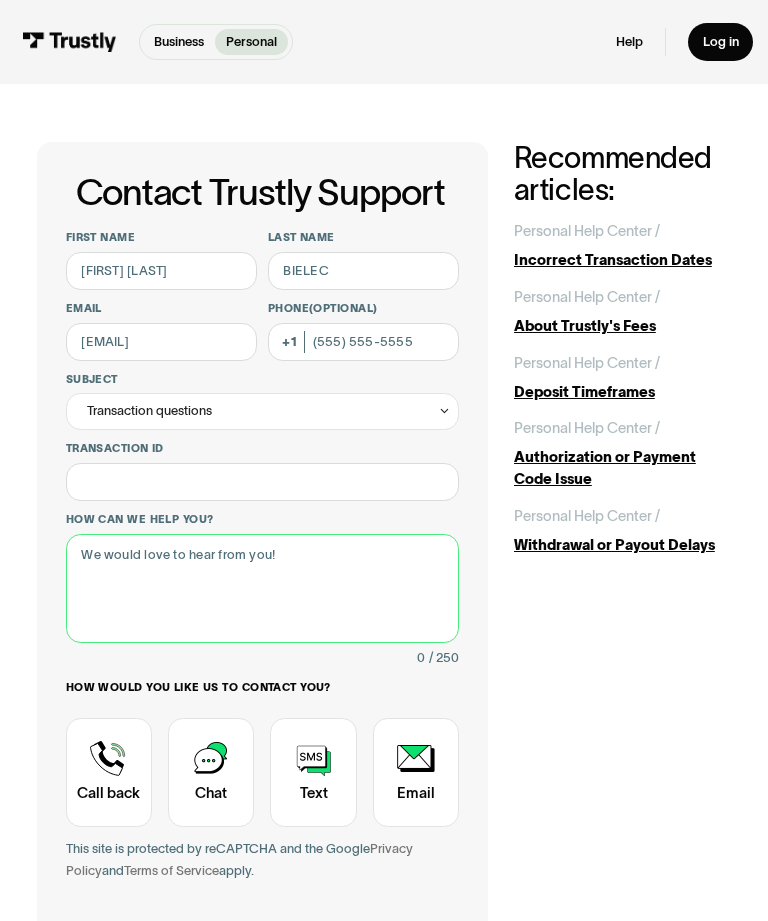 click on "How can we help you?" at bounding box center (262, 589) 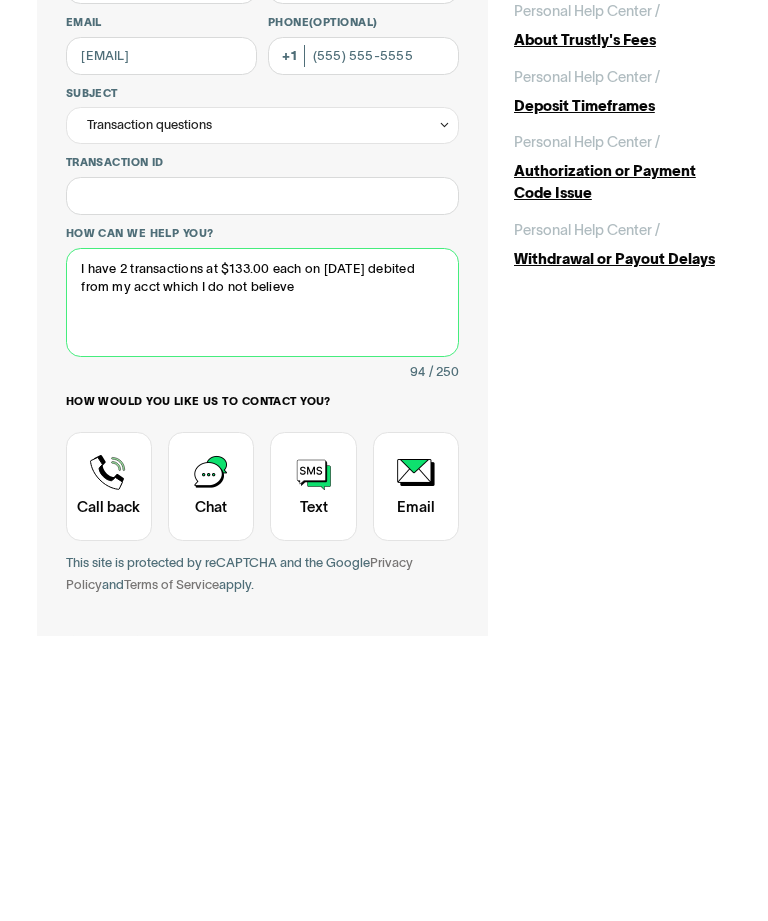 click on "I have 2 transactions at $133.00 each on July 31 debited from my acct  which I do not believe" at bounding box center [262, 589] 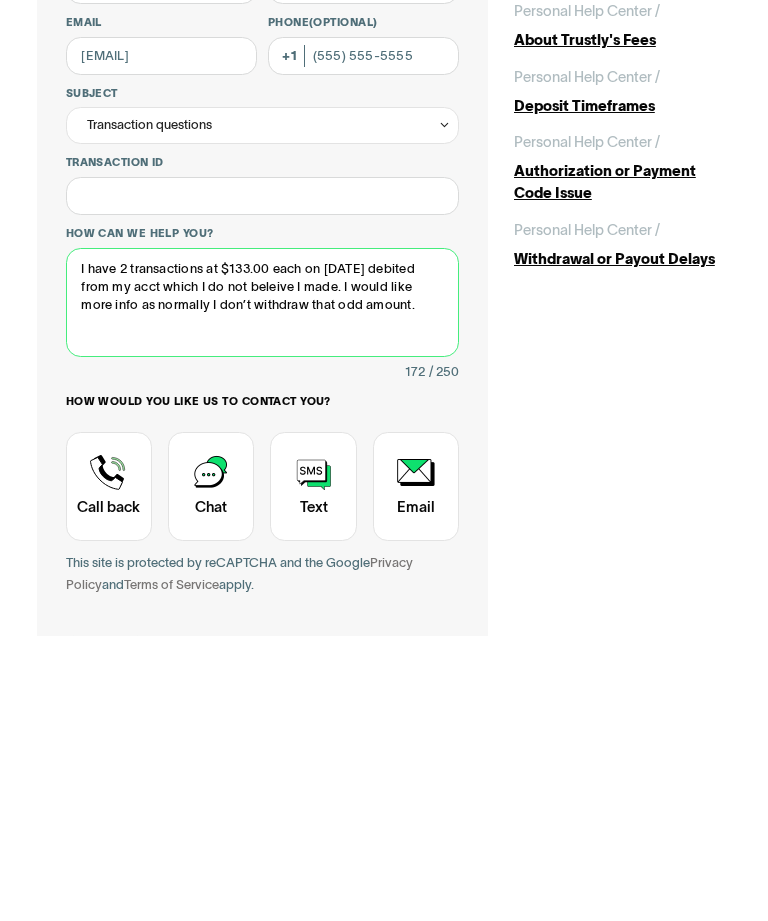 type on "I have 2 transactions at $133.00 each on July 31 debited from my acct  which I do not beleive I made.  I would like more info as normally I don’t withdraw that odd amount." 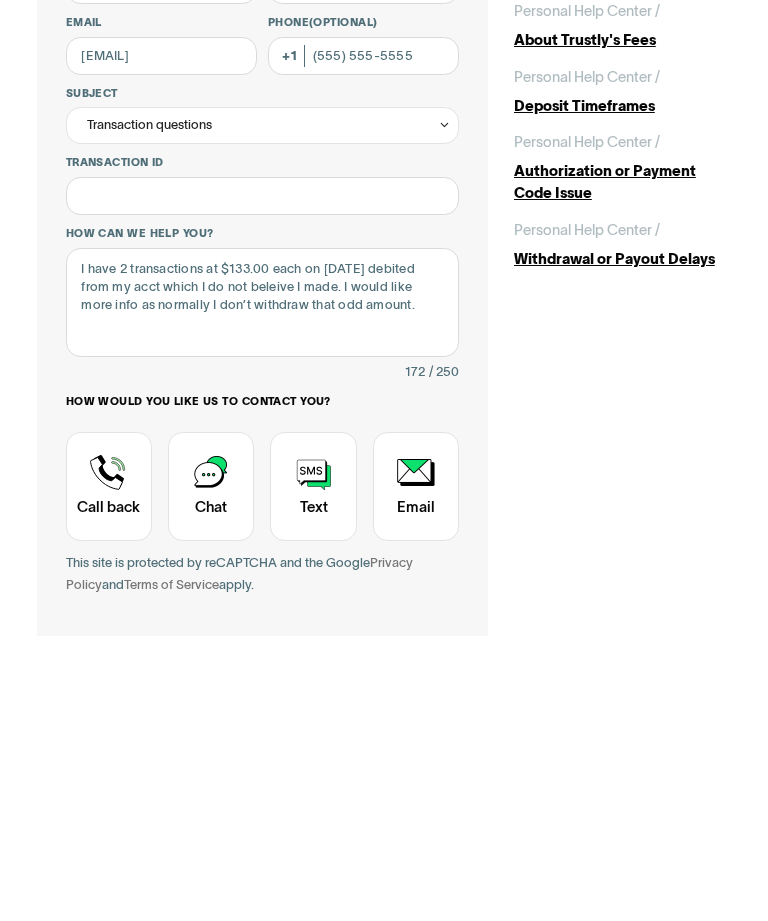 click at bounding box center (211, 772) 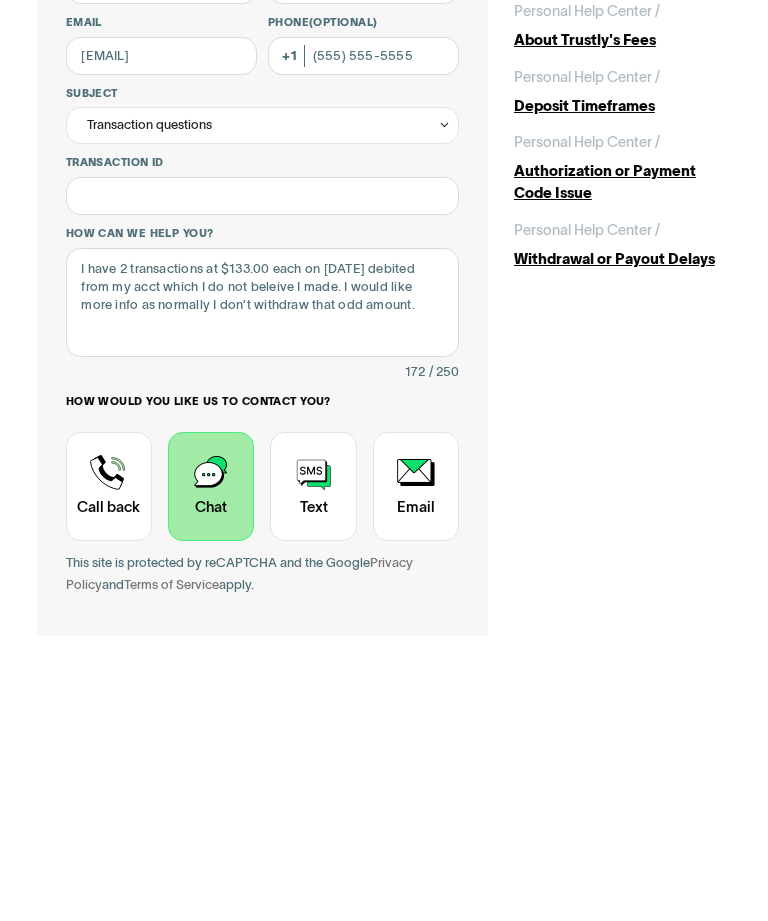 scroll, scrollTop: 286, scrollLeft: 0, axis: vertical 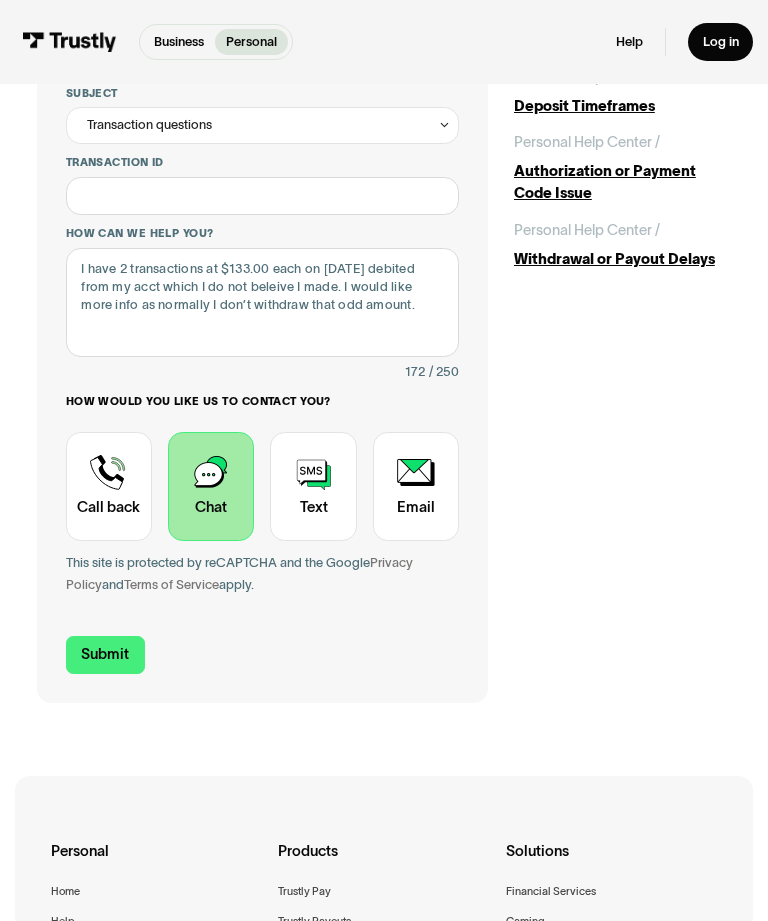 click on "Submit" at bounding box center (105, 655) 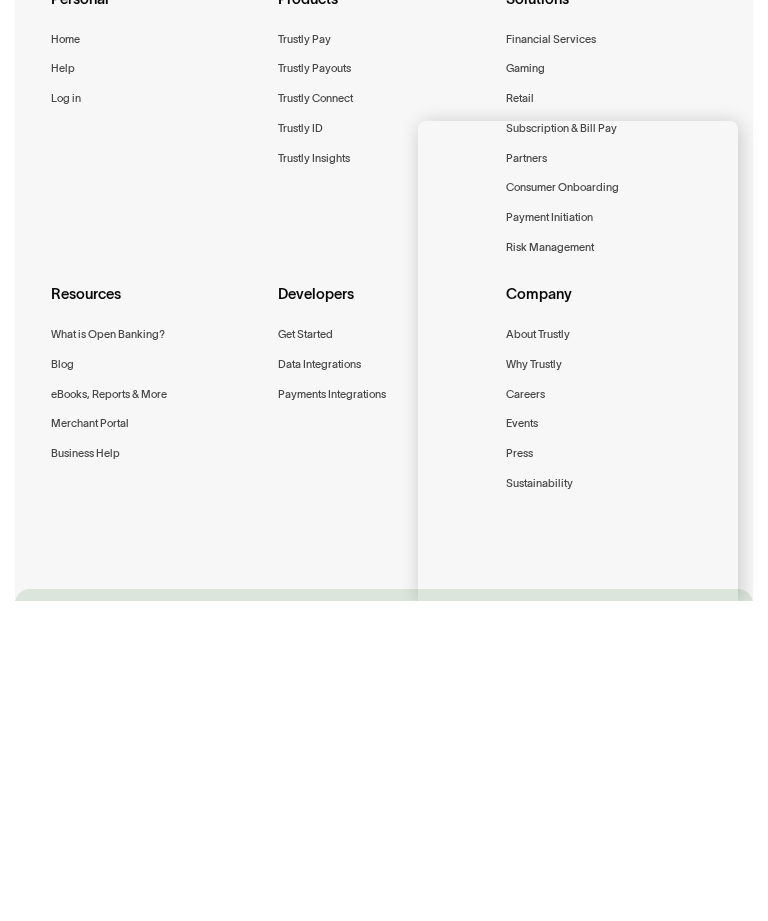 scroll, scrollTop: 364, scrollLeft: 0, axis: vertical 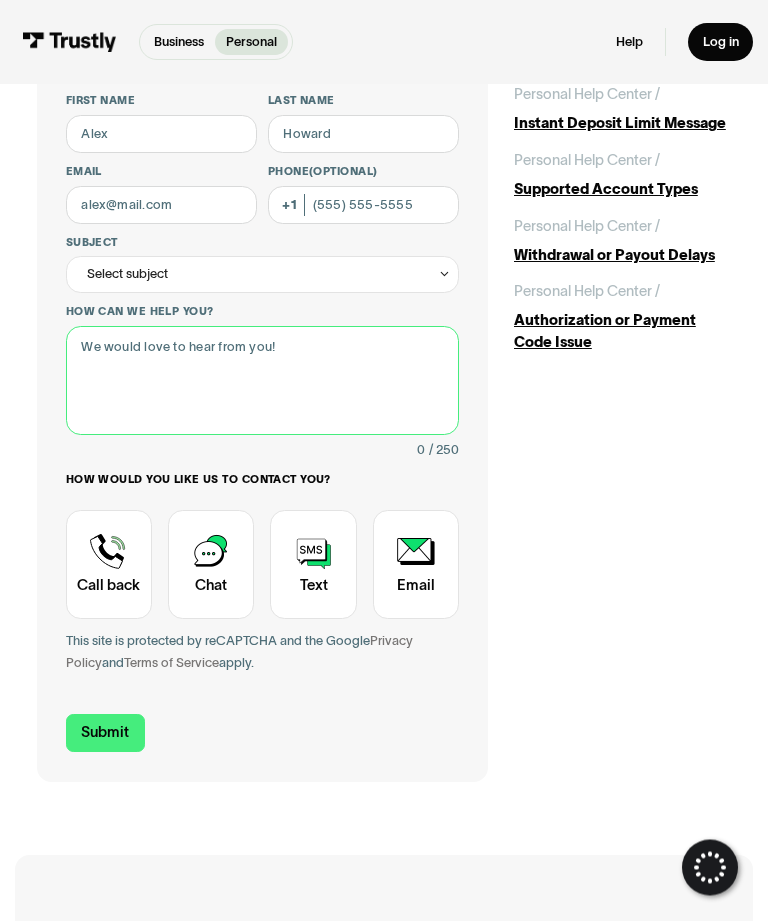 click on "How can we help you?" at bounding box center (262, 382) 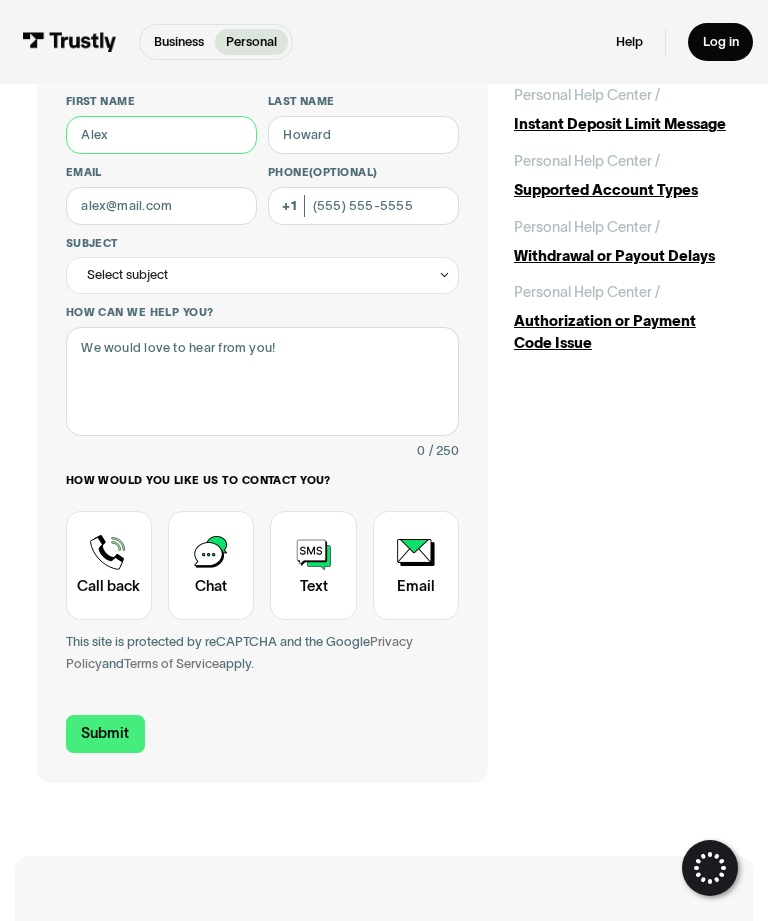 click on "First name" at bounding box center (161, 135) 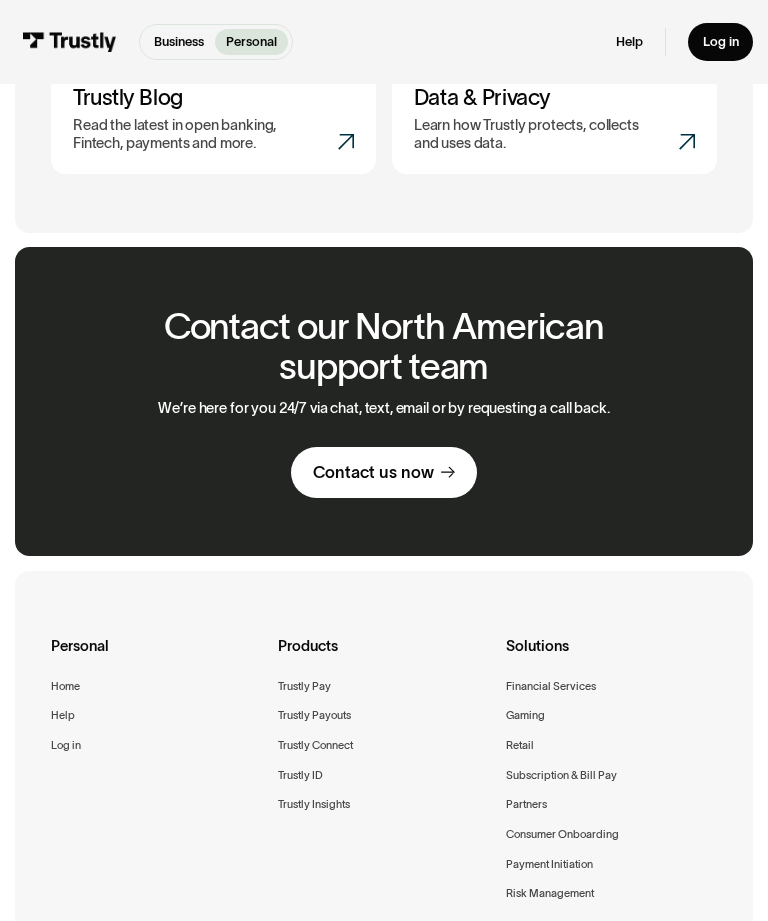 scroll, scrollTop: 1457, scrollLeft: 0, axis: vertical 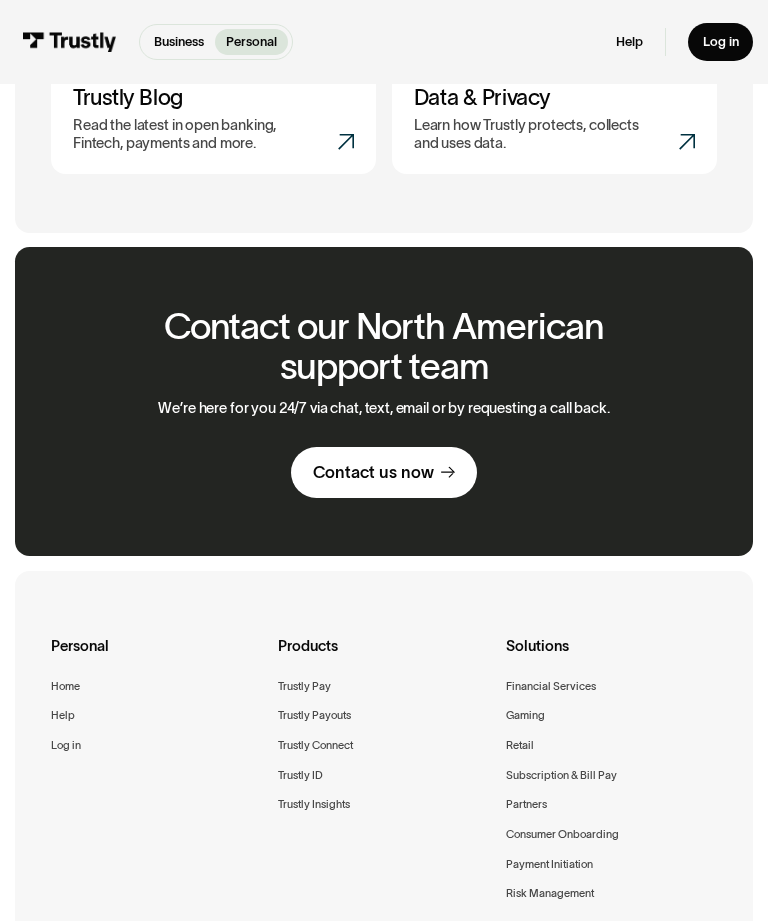 click on "Contact us now" at bounding box center (384, 472) 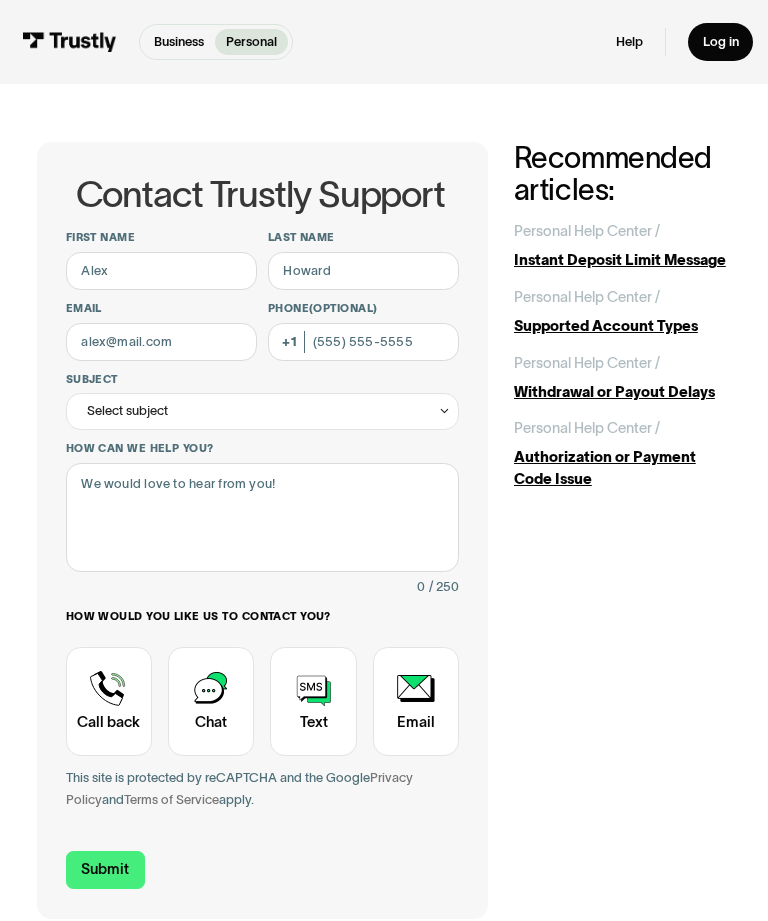 scroll, scrollTop: 0, scrollLeft: 0, axis: both 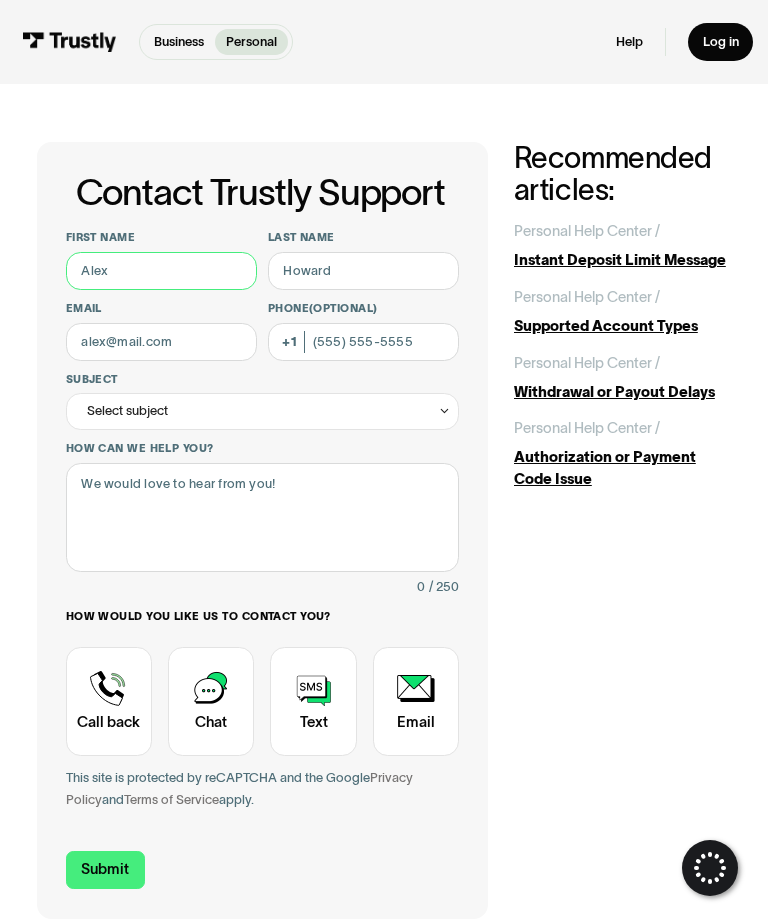 click on "First name" at bounding box center [161, 271] 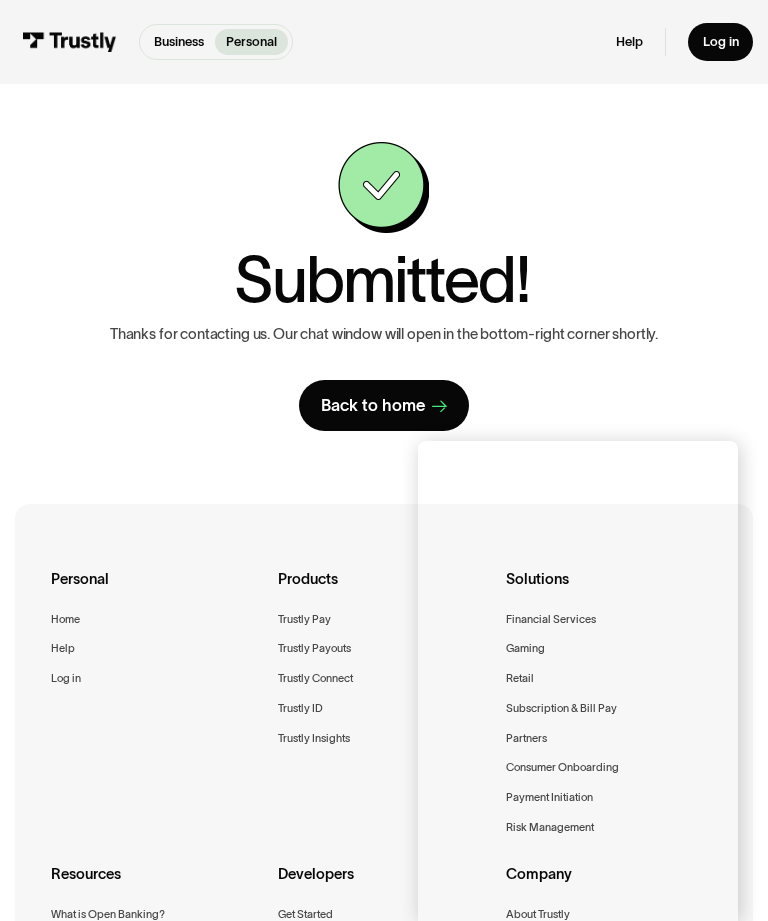 click on "Personal Home Help Log in Products Trustly Pay Trustly Payouts Trustly Connect Trustly ID Trustly Insights Solutions Financial Services Gaming Retail Subscription & Bill Pay Partners Consumer Onboarding Payment Initiation Risk Management Resources What is Open Banking? Blog eBooks, Reports & More Merchant Portal Business Help Developers Get Started Data Integrations Payments Integrations Company About Trustly Why Trustly Careers Events Press Sustainability" at bounding box center [384, 844] 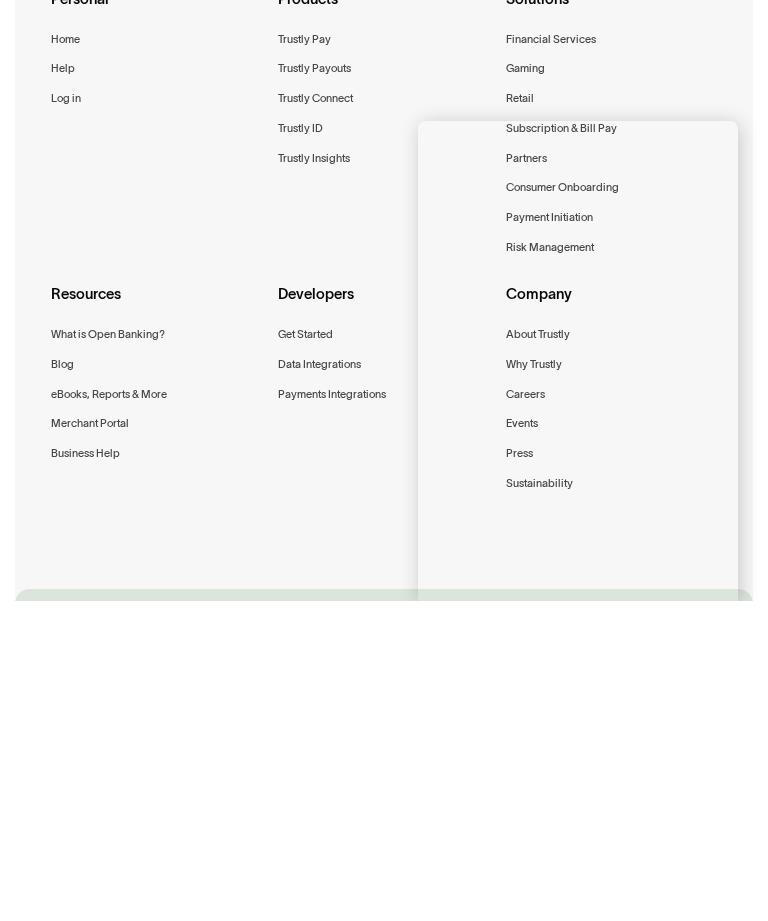 scroll, scrollTop: 364, scrollLeft: 0, axis: vertical 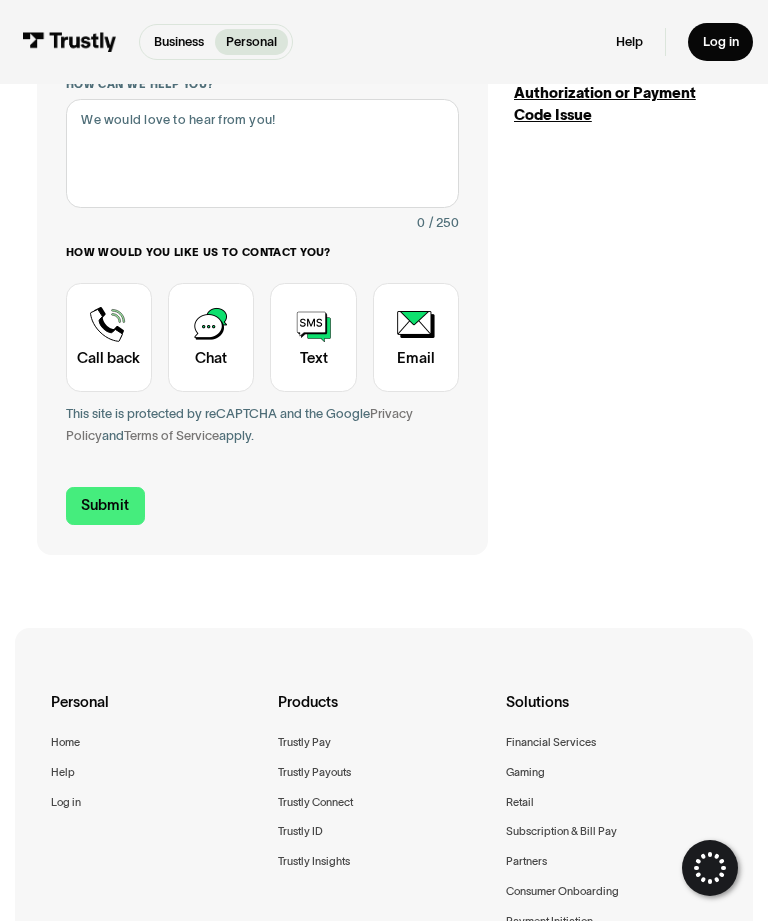 click on "Contact Trustly Support First name Last name Email Phone  (Optional) Subject Select subject
Trustly Report Bank connections General Outstanding debt Account information Transaction questions Transaction ID How can we help you? 0  / 250 How would you like us to contact you? Unavailable placeholder message Call back Chat Text Email This site is protected by reCAPTCHA and the Google  Privacy Policy  and  Terms of Service  apply. I agree to receive text messages from Trustly Support. Message and data rates may apply.
Submit Thank you! Your submission has been received! Oops! Something went wrong while submitting the form. Subject Select subject
Trustly Report Bank connections General Outstanding debt Account information Transaction questions Transaction support Collections Reports Account management Enhancement requests Bank connector issue Production support Other Thank you! Your submission has been received! Oops! Something went wrong while submitting the form. Recommended articles:" at bounding box center (384, 166) 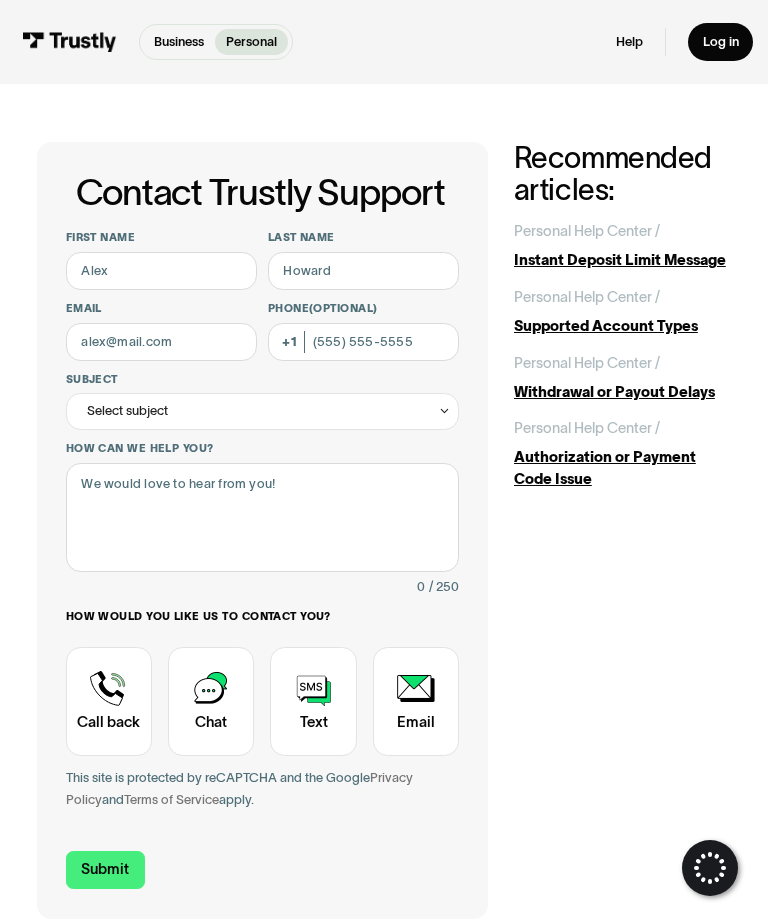 click on "Contact Trustly Support First name Last name Email Phone  (Optional) Subject Select subject
Trustly Report Bank connections General Outstanding debt Account information Transaction questions Transaction ID How can we help you? 0  / 250 How would you like us to contact you? Unavailable placeholder message Call back Chat Text Email This site is protected by reCAPTCHA and the Google  Privacy Policy  and  Terms of Service  apply. I agree to receive text messages from Trustly Support. Message and data rates may apply.
Submit Thank you! Your submission has been received! Oops! Something went wrong while submitting the form. Subject Select subject
Trustly Report Bank connections General Outstanding debt Account information Transaction questions Transaction support Collections Reports Account management Enhancement requests Bank connector issue Production support Other Thank you! Your submission has been received! Oops! Something went wrong while submitting the form. Recommended articles:" at bounding box center (384, 530) 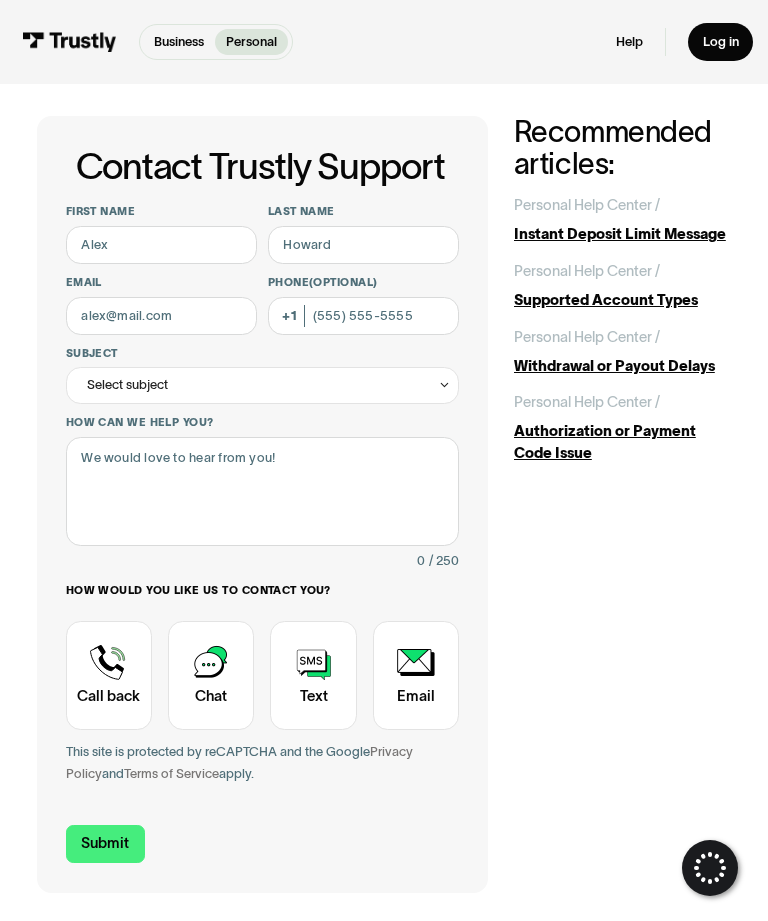 scroll, scrollTop: 0, scrollLeft: 0, axis: both 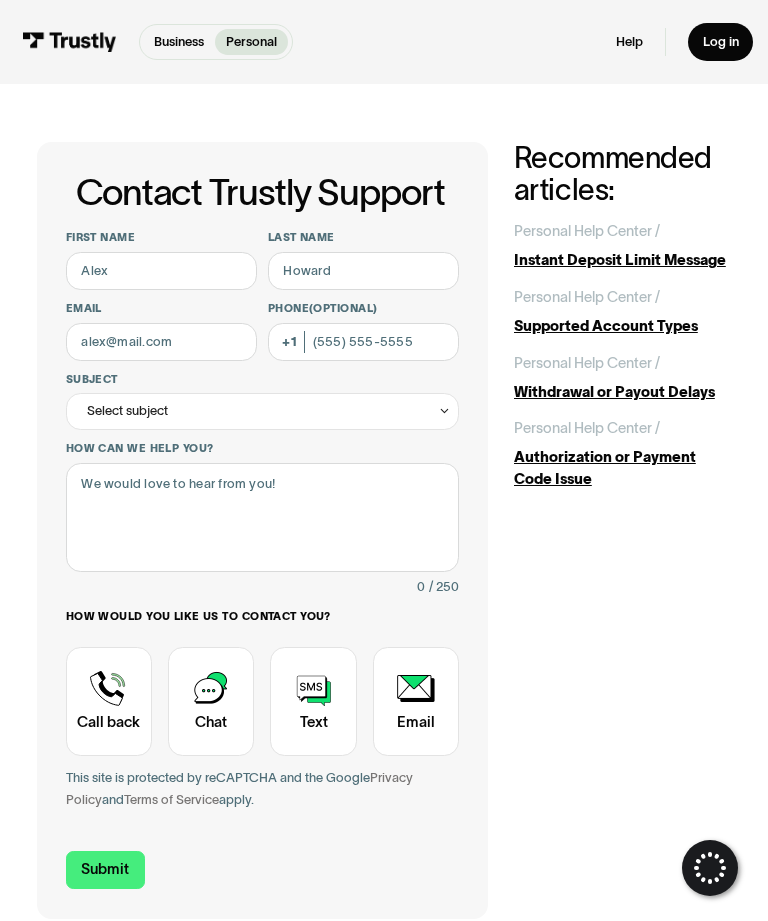 click on "Contact Trustly Support First name Last name Email Phone  (Optional) Subject Select subject
Trustly Report Bank connections General Outstanding debt Account information Transaction questions Transaction ID How can we help you? 0  / 250 How would you like us to contact you? Unavailable placeholder message Call back Chat Text Email This site is protected by reCAPTCHA and the Google  Privacy Policy  and  Terms of Service  apply. I agree to receive text messages from Trustly Support. Message and data rates may apply.
Submit Thank you! Your submission has been received! Oops! Something went wrong while submitting the form. Subject Select subject
Trustly Report Bank connections General Outstanding debt Account information Transaction questions Transaction support Collections Reports Account management Enhancement requests Bank connector issue Production support Other Thank you! Your submission has been received! Oops! Something went wrong while submitting the form. Recommended articles:" at bounding box center [384, 530] 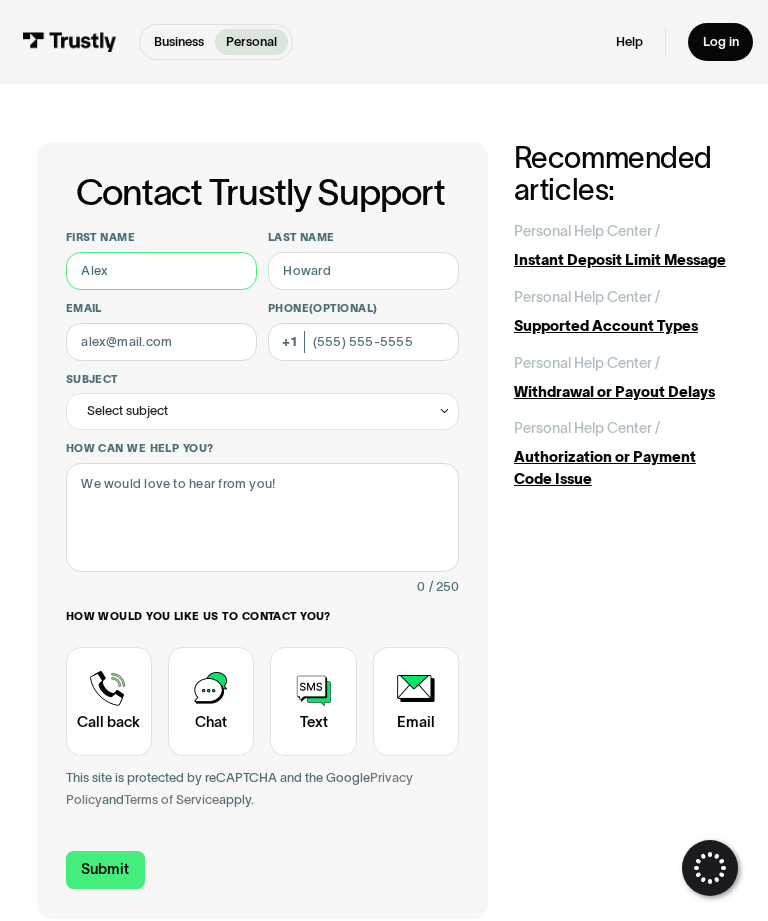 click on "First name" at bounding box center (161, 271) 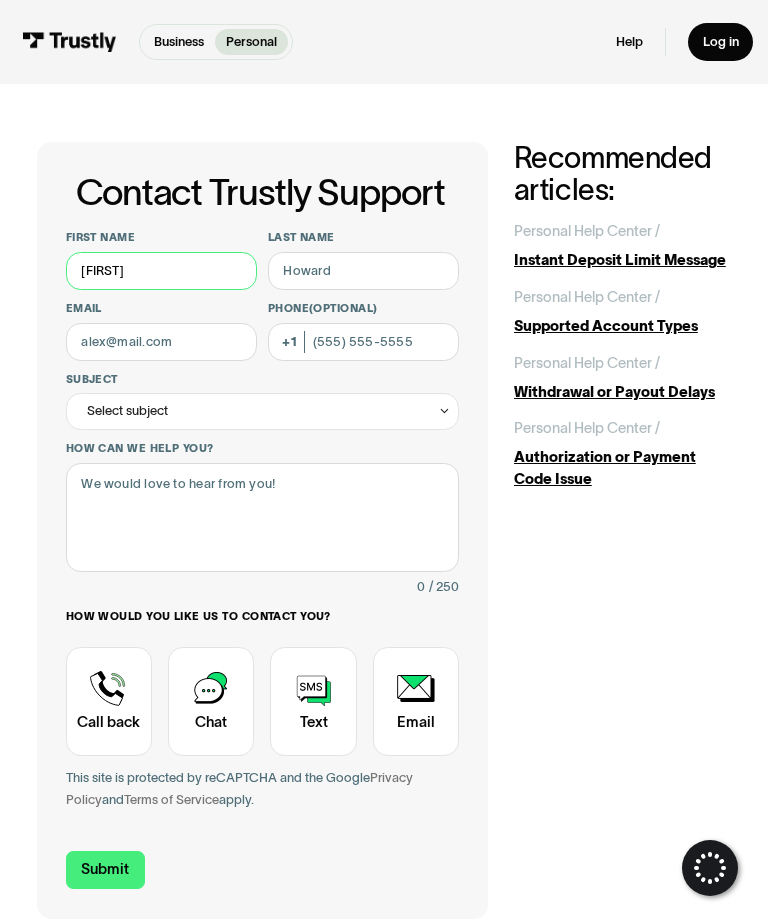 type on "Marianne" 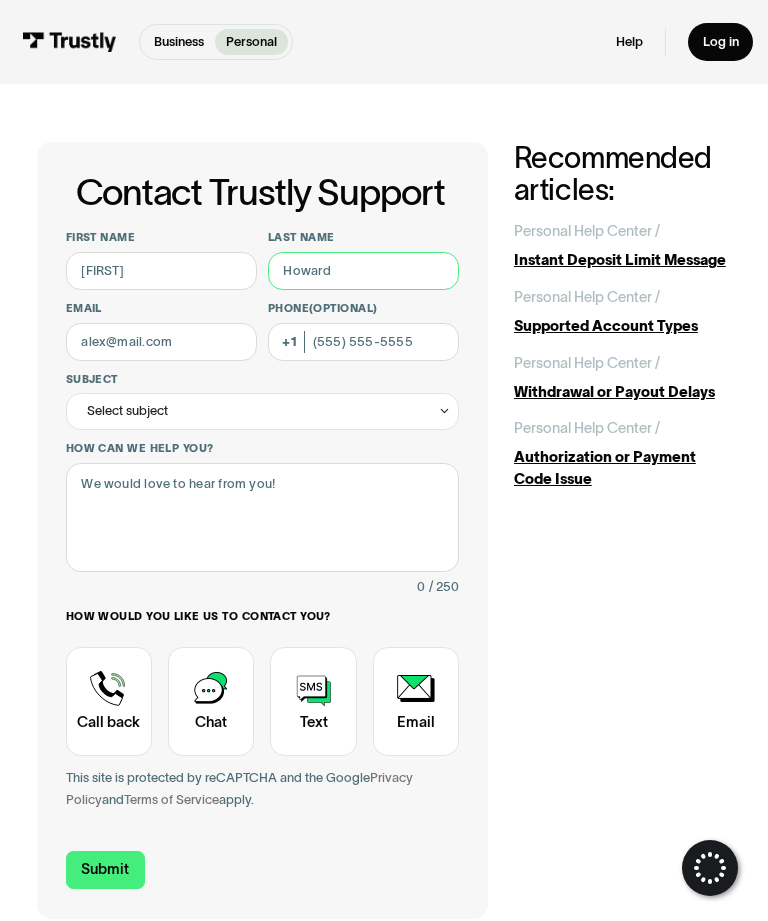 click on "Last name" at bounding box center (363, 271) 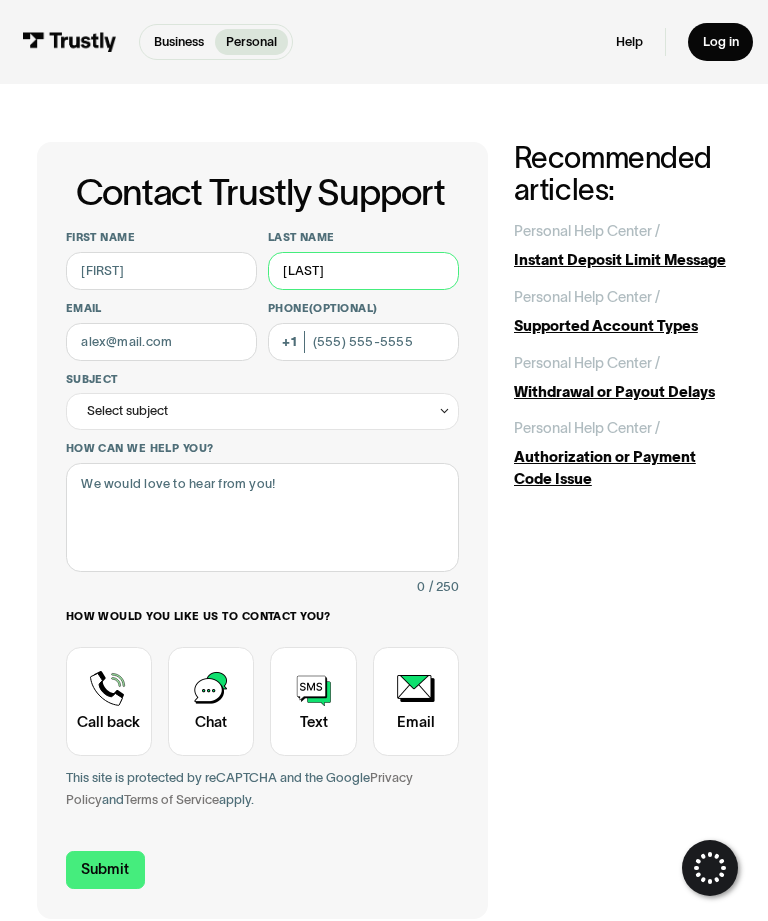 type on "Bielec" 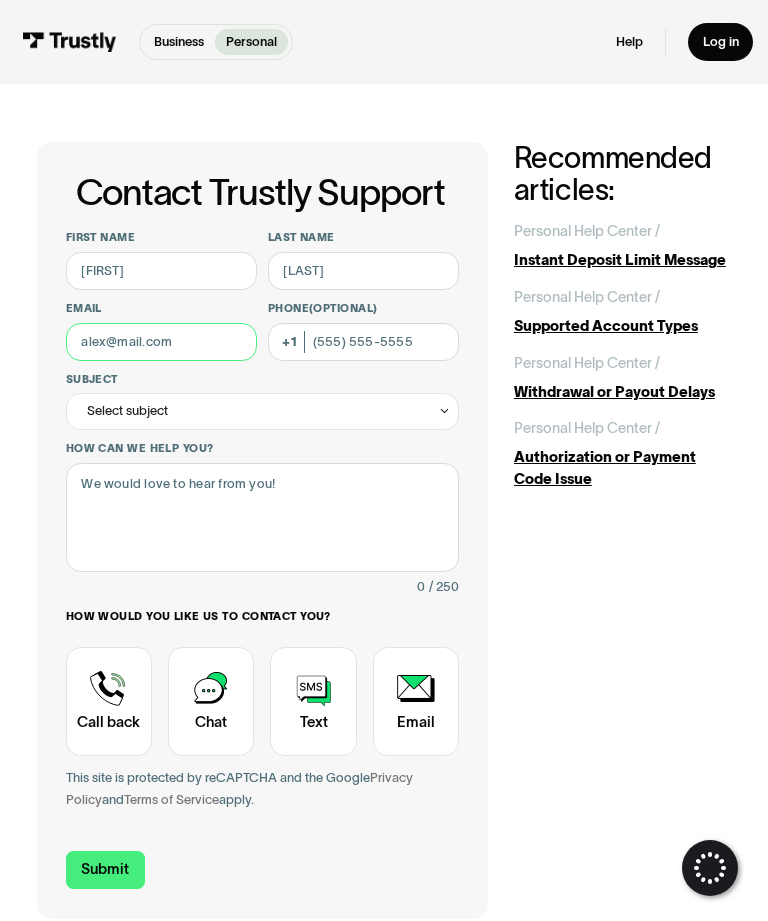 click on "Email" at bounding box center [161, 342] 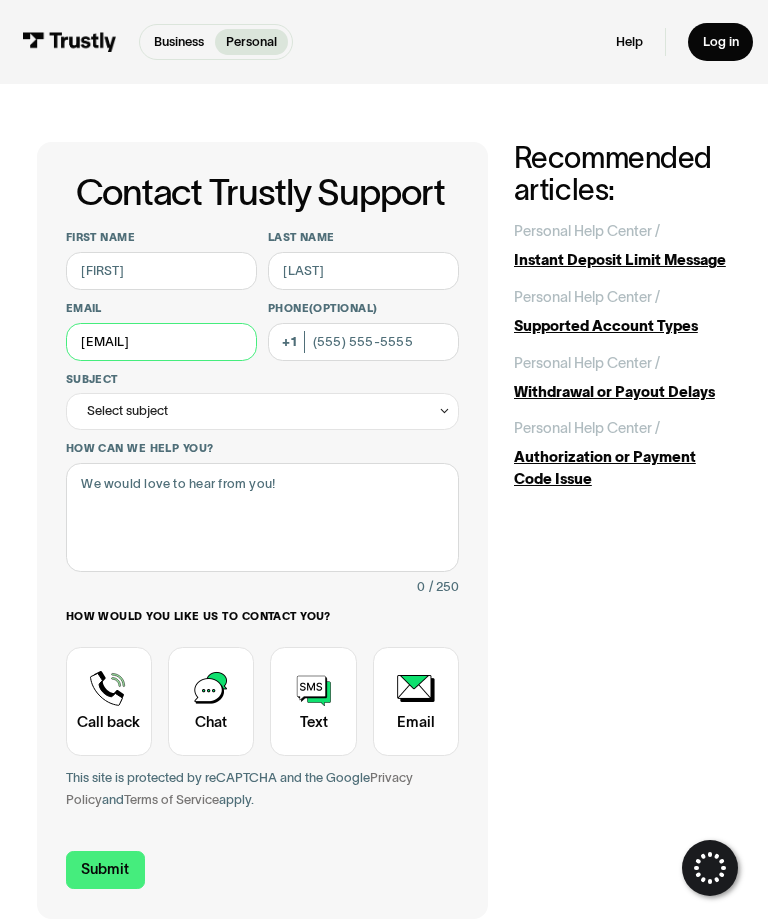 type on "mmcrane@comcast.net" 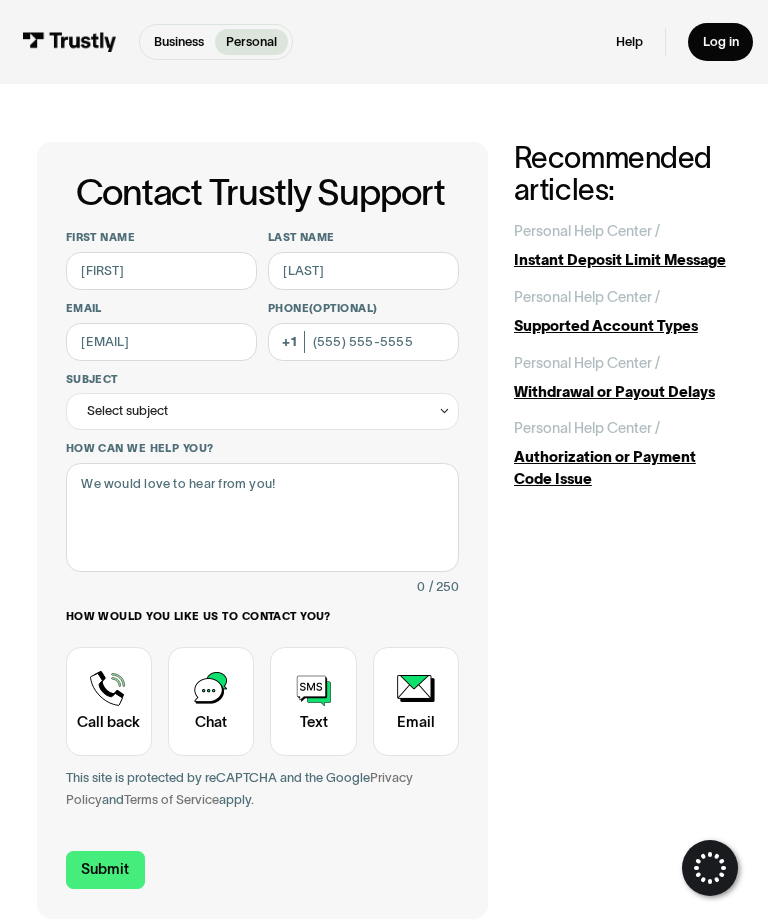 click 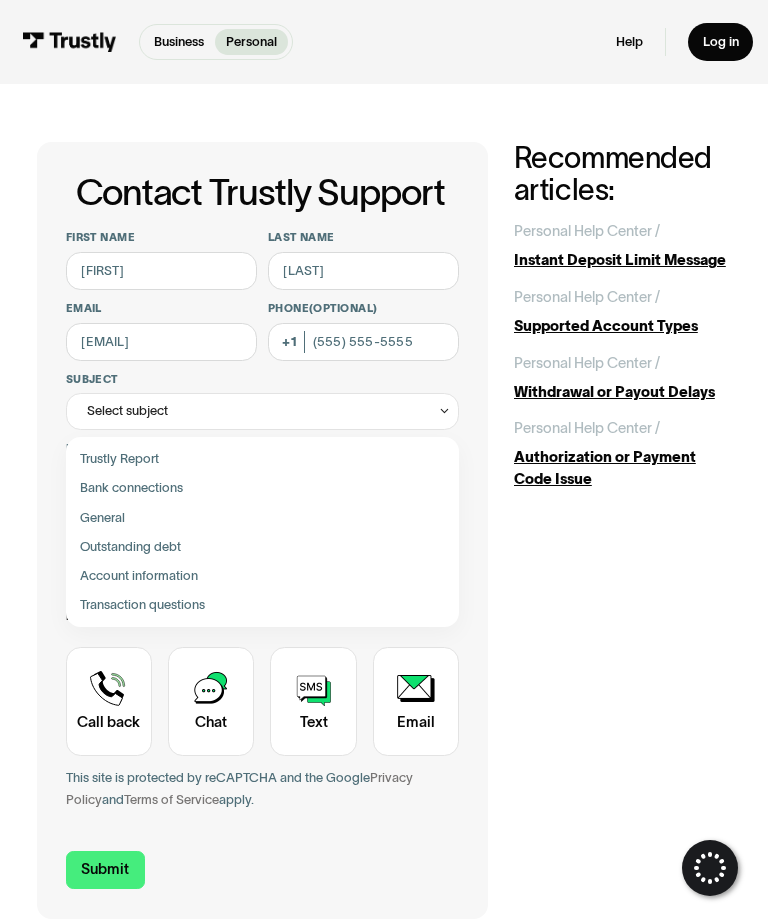 click on "Contact Trustly Support First name Marianne Last name Bielec Email mmcrane@comcast.net Phone  (Optional) Subject Select subject
Trustly Report Bank connections General Outstanding debt Account information Transaction questions Transaction ID How can we help you? 0  / 250 How would you like us to contact you? Unavailable placeholder message Call back Chat Text Email This site is protected by reCAPTCHA and the Google  Privacy Policy  and  Terms of Service  apply. I agree to receive text messages from Trustly Support. Message and data rates may apply.
Submit Thank you! Your submission has been received! Oops! Something went wrong while submitting the form. Subject Select subject
Trustly Report Bank connections General Outstanding debt Account information Transaction questions Transaction support Collections Reports Account management Enhancement requests Bank connector issue Production support Other Thank you! Your submission has been received! Recommended articles:  /  /  /  /  /" at bounding box center [384, 530] 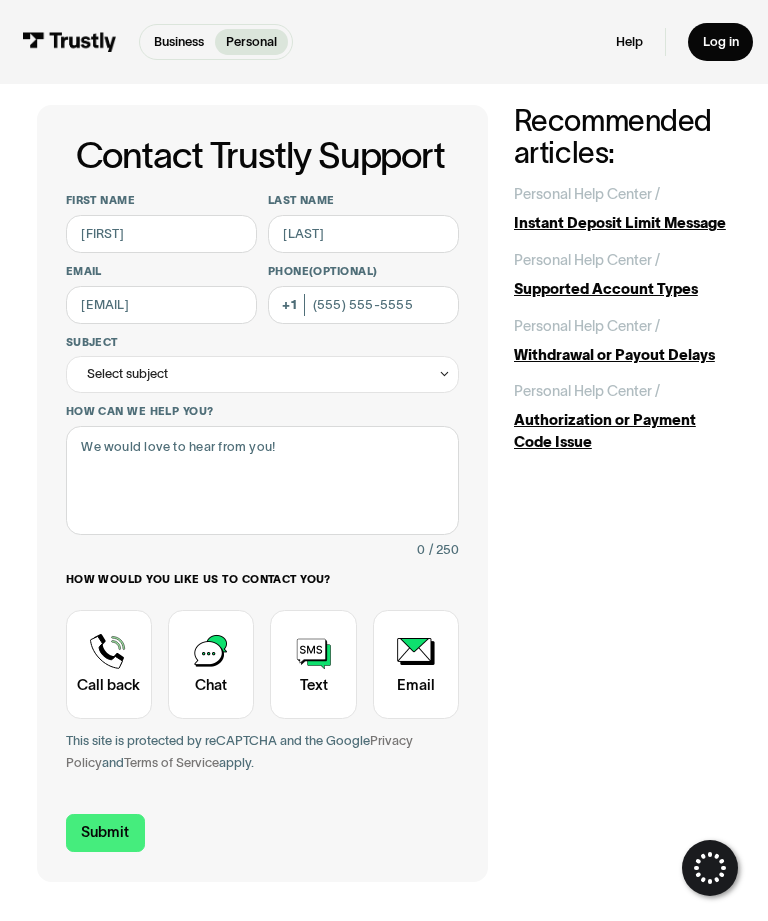 scroll, scrollTop: 3, scrollLeft: 0, axis: vertical 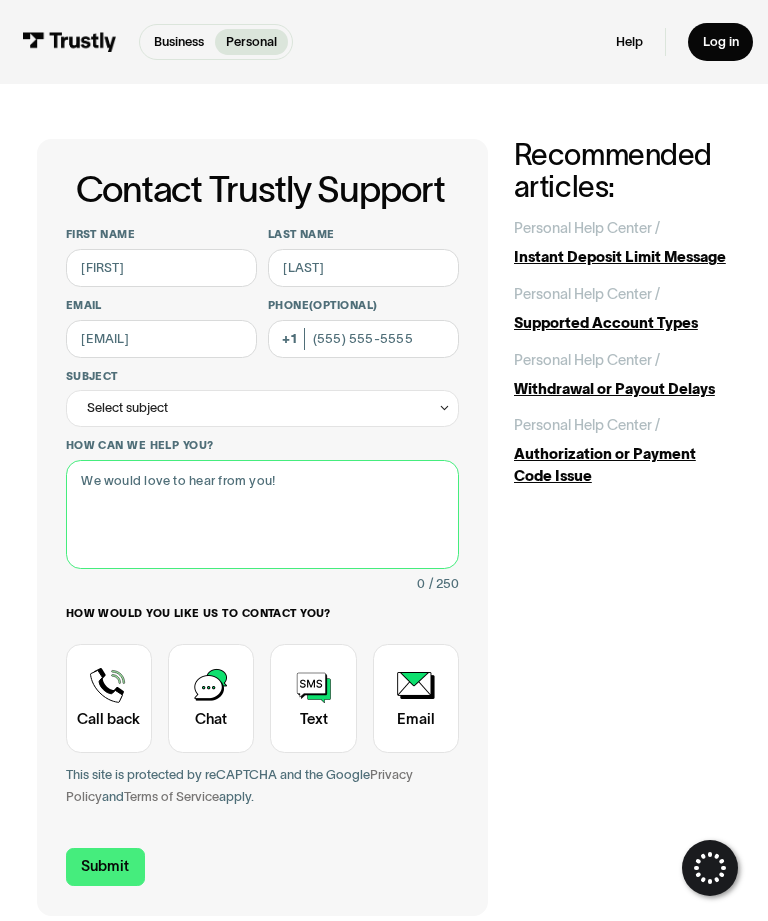 click on "How can we help you?" at bounding box center [262, 515] 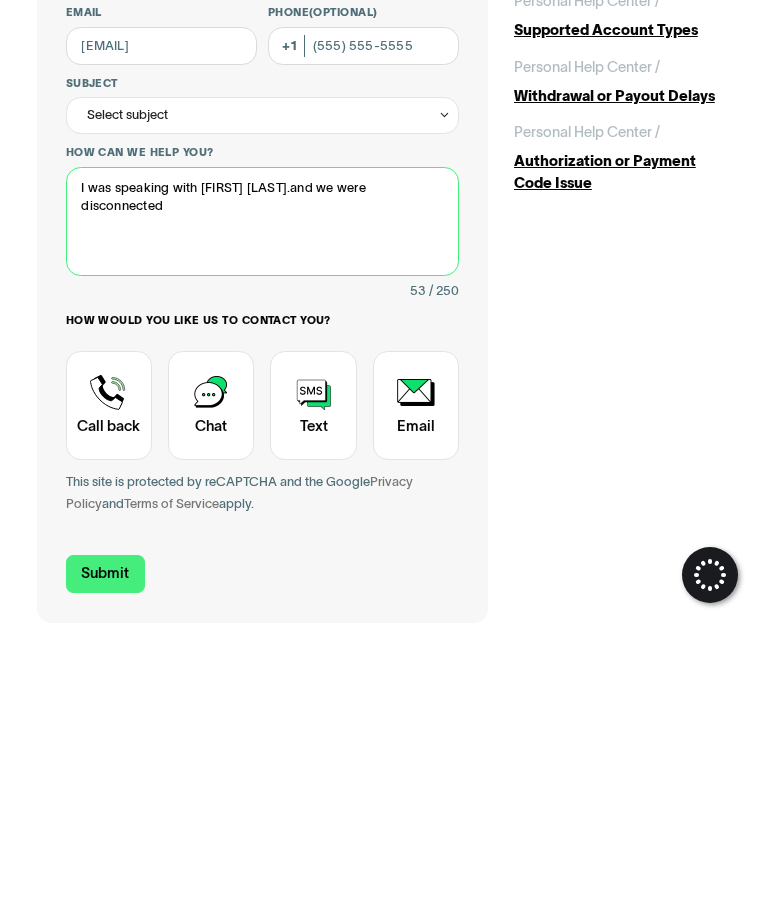 type on "I was speaking with Joseph G.and we were disconnected" 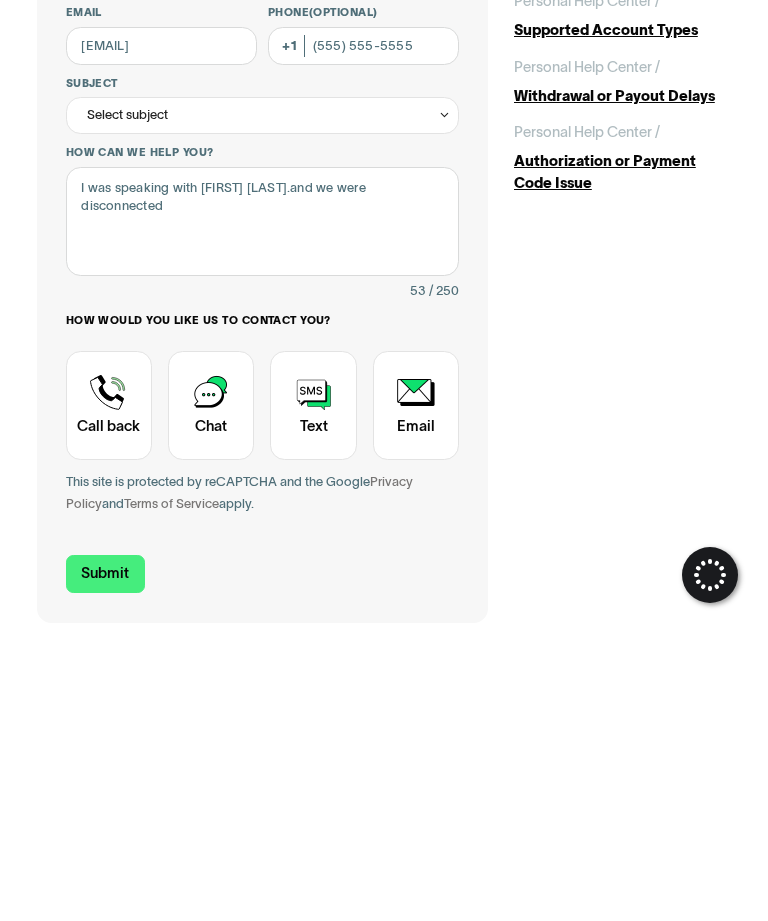 click on "Submit" at bounding box center (105, 867) 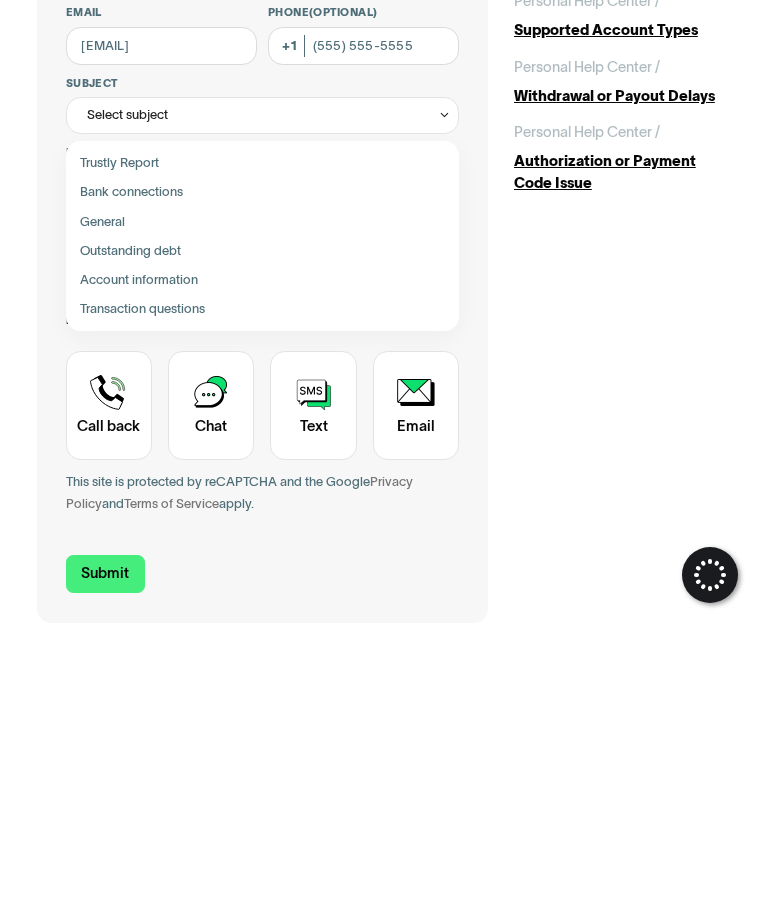 scroll, scrollTop: 296, scrollLeft: 0, axis: vertical 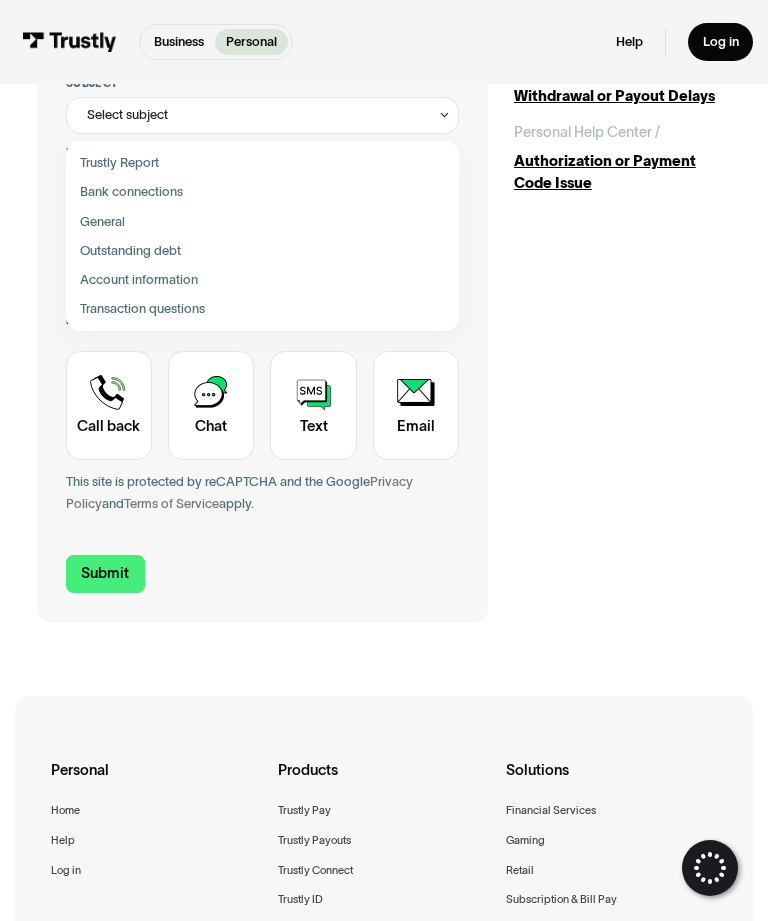 click at bounding box center [262, 309] 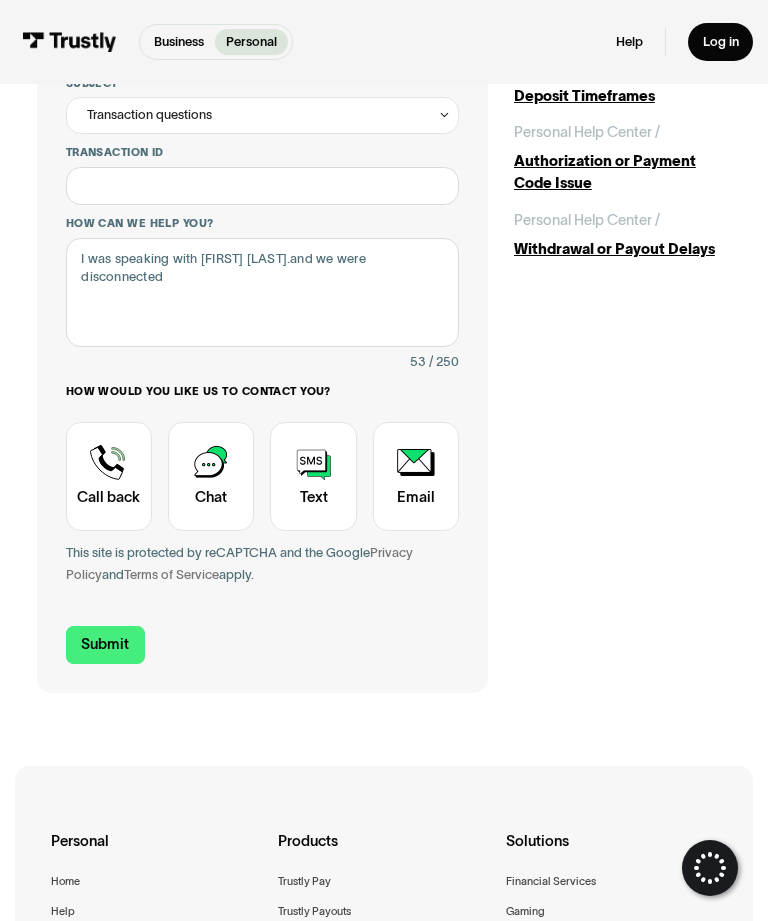 click on "Submit" at bounding box center (105, 645) 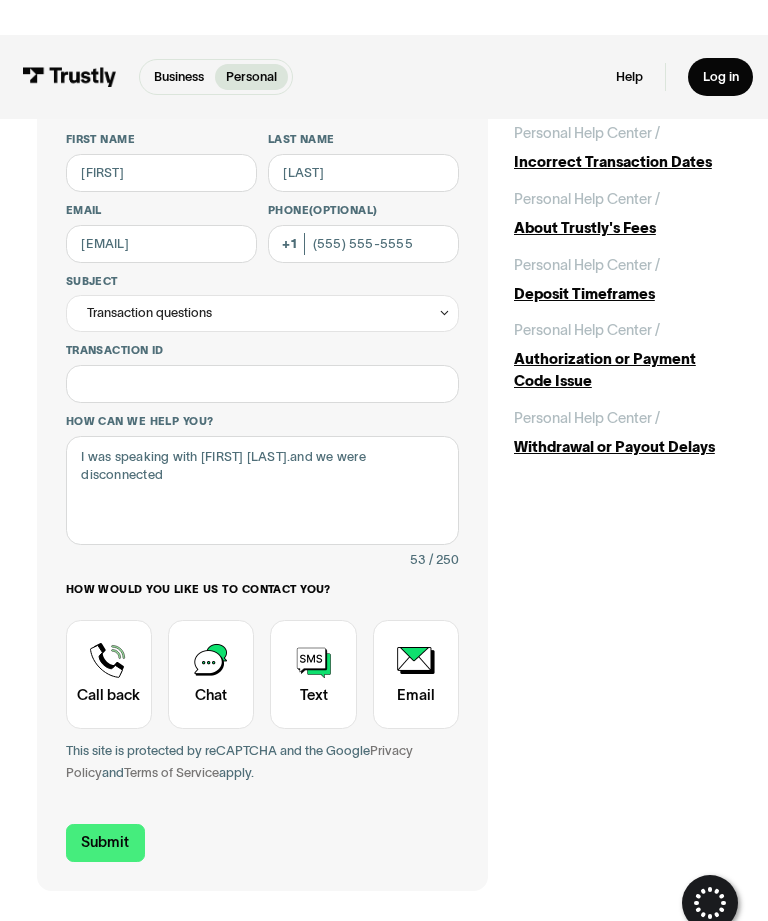 scroll, scrollTop: 0, scrollLeft: 0, axis: both 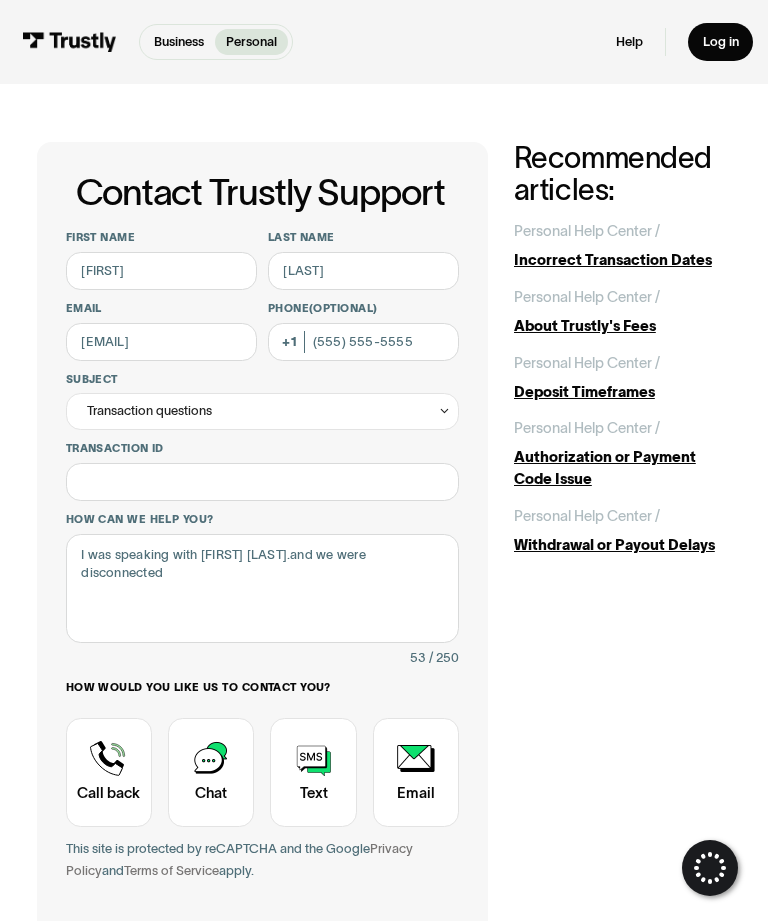 click on "**********" at bounding box center (384, 565) 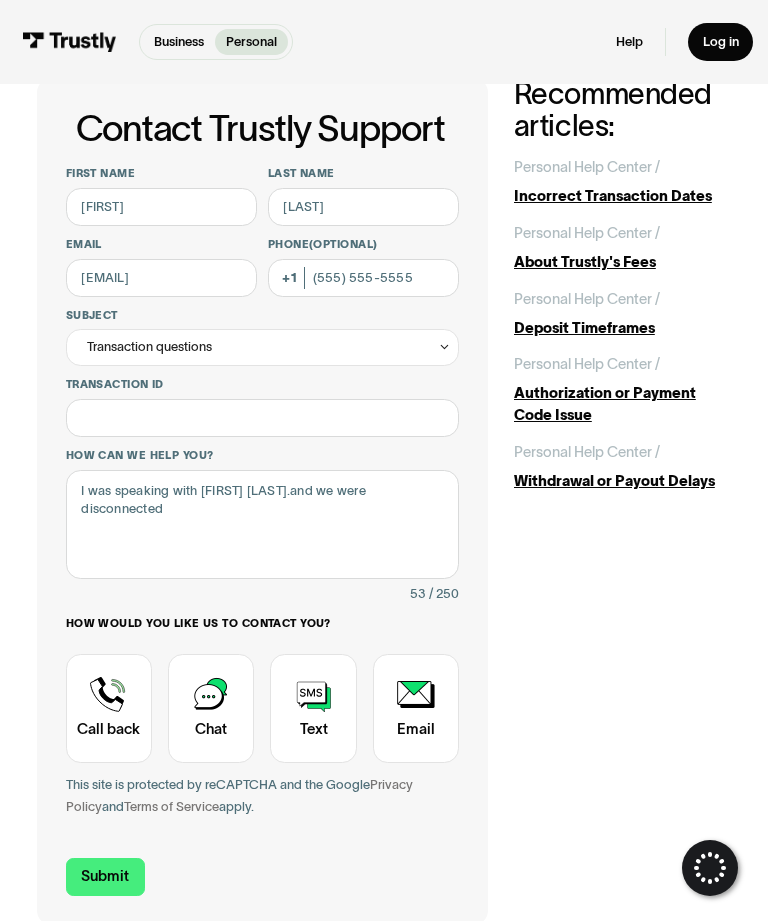 click on "**********" at bounding box center (384, 501) 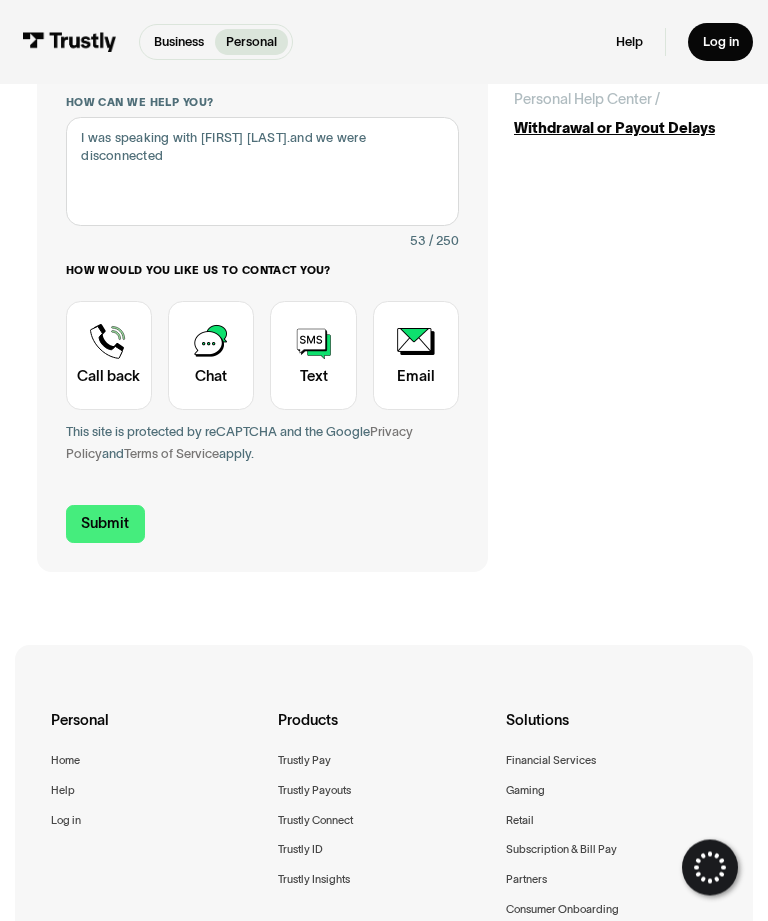 scroll, scrollTop: 423, scrollLeft: 0, axis: vertical 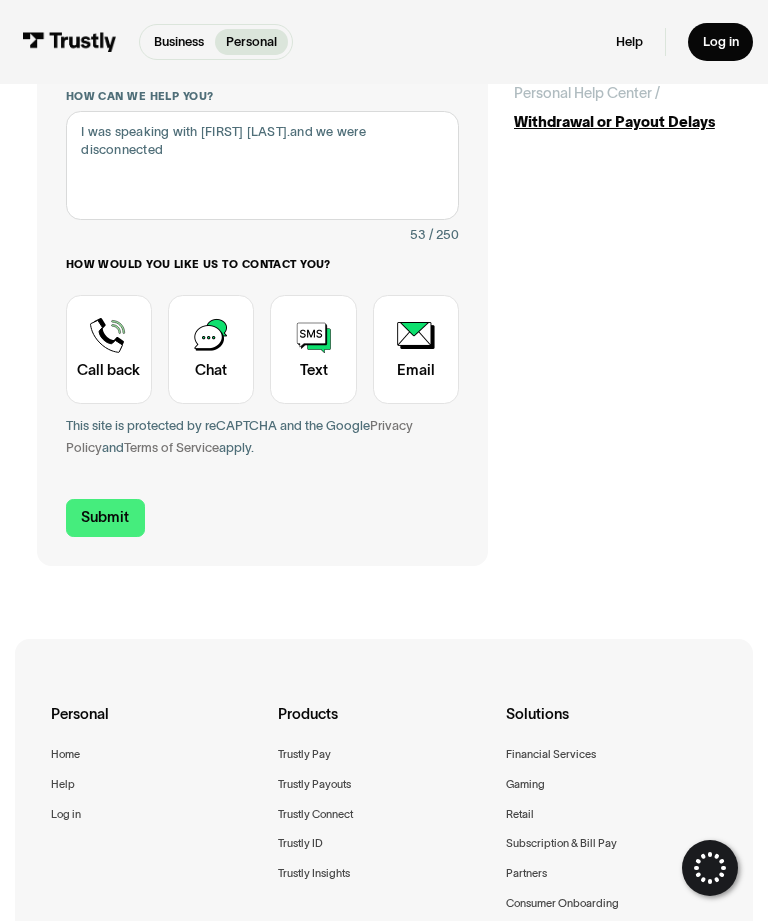 click on "Submit" at bounding box center (105, 518) 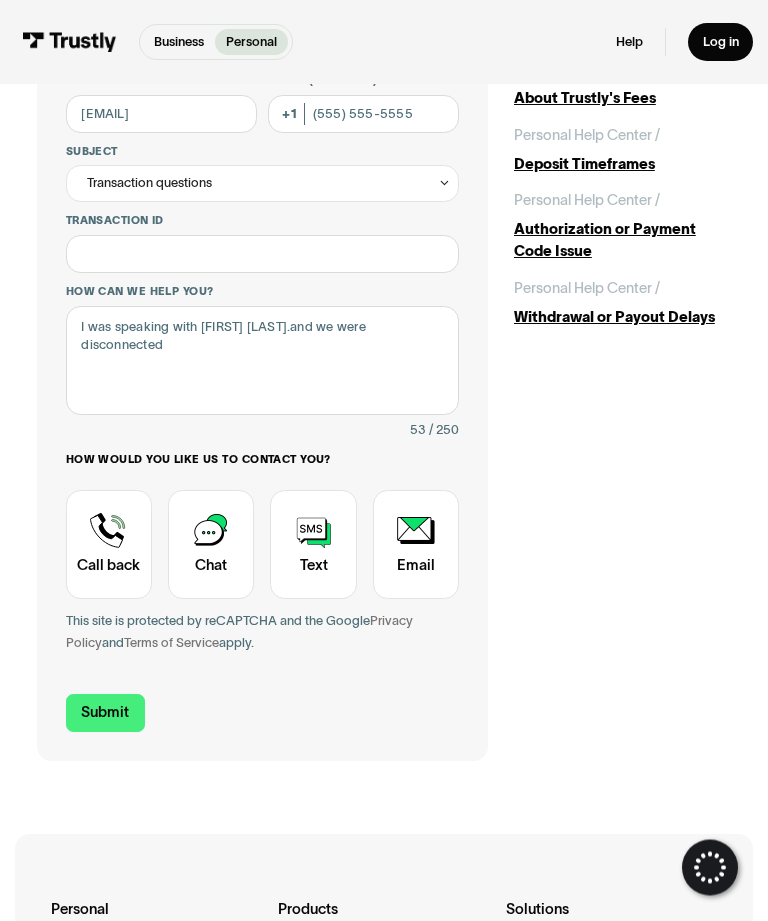 scroll, scrollTop: 226, scrollLeft: 0, axis: vertical 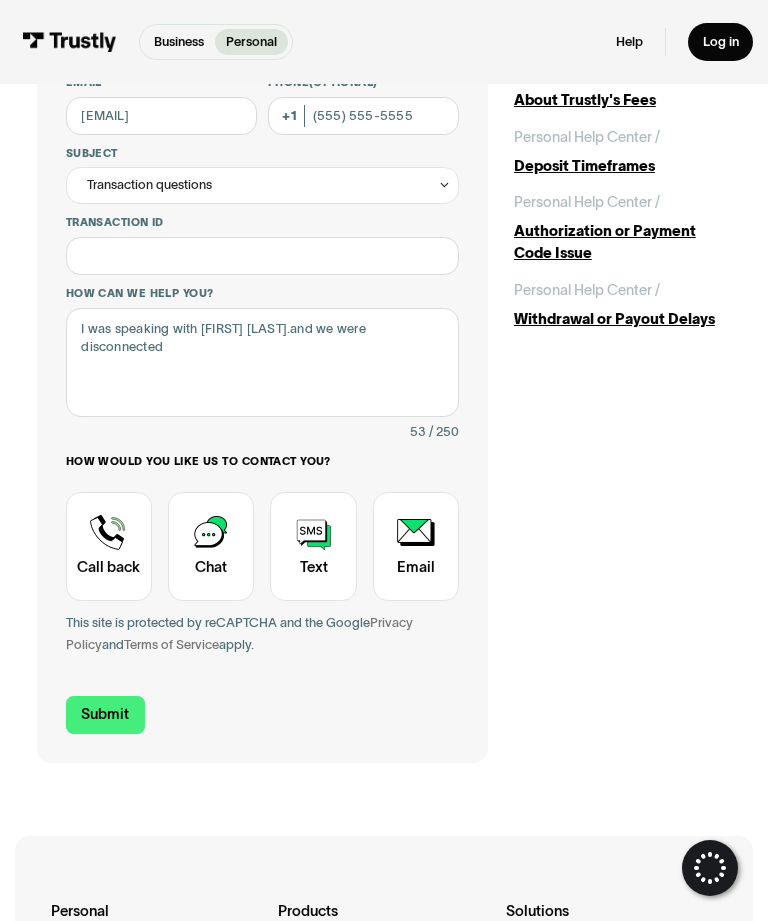 click on "Submit" at bounding box center [105, 715] 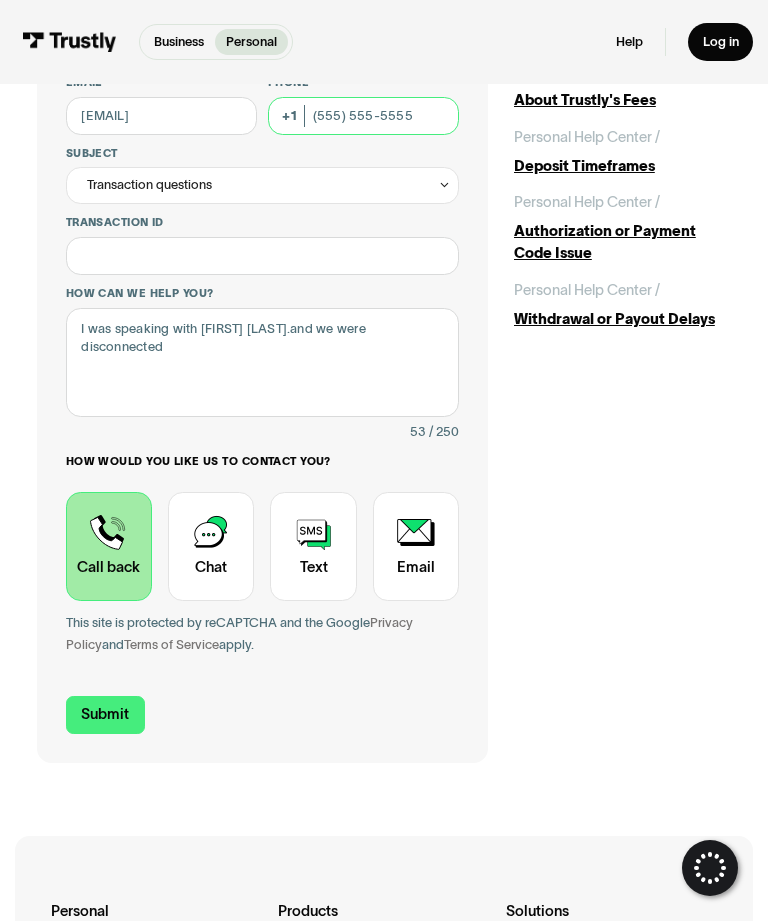 click on "Phone  (Optional)" at bounding box center [363, 116] 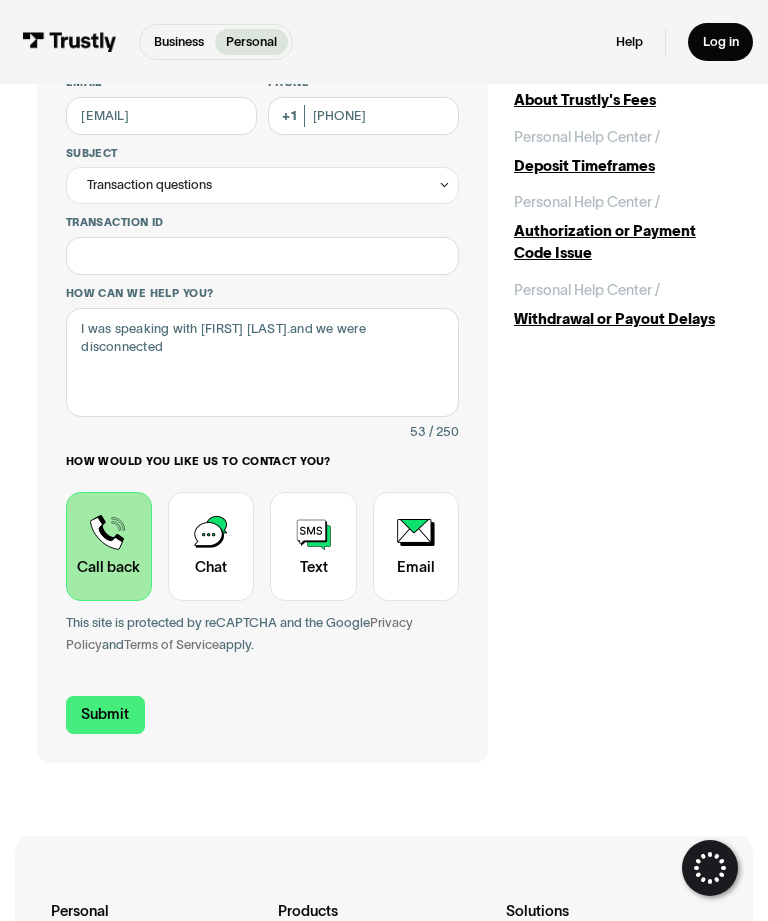 click at bounding box center [109, 546] 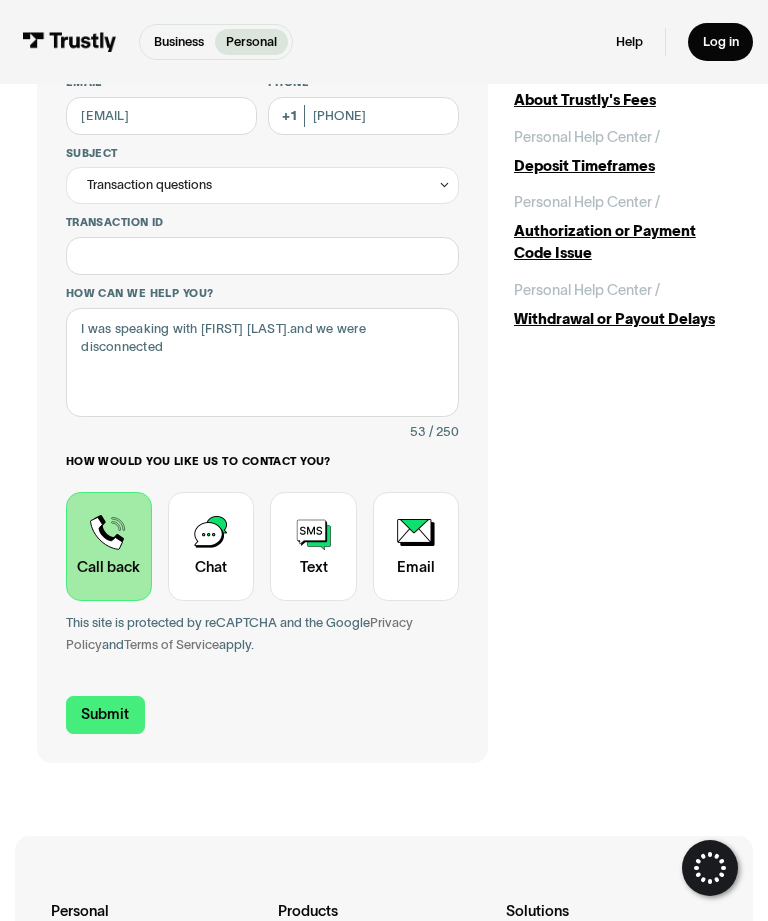 click on "Submit" at bounding box center (105, 715) 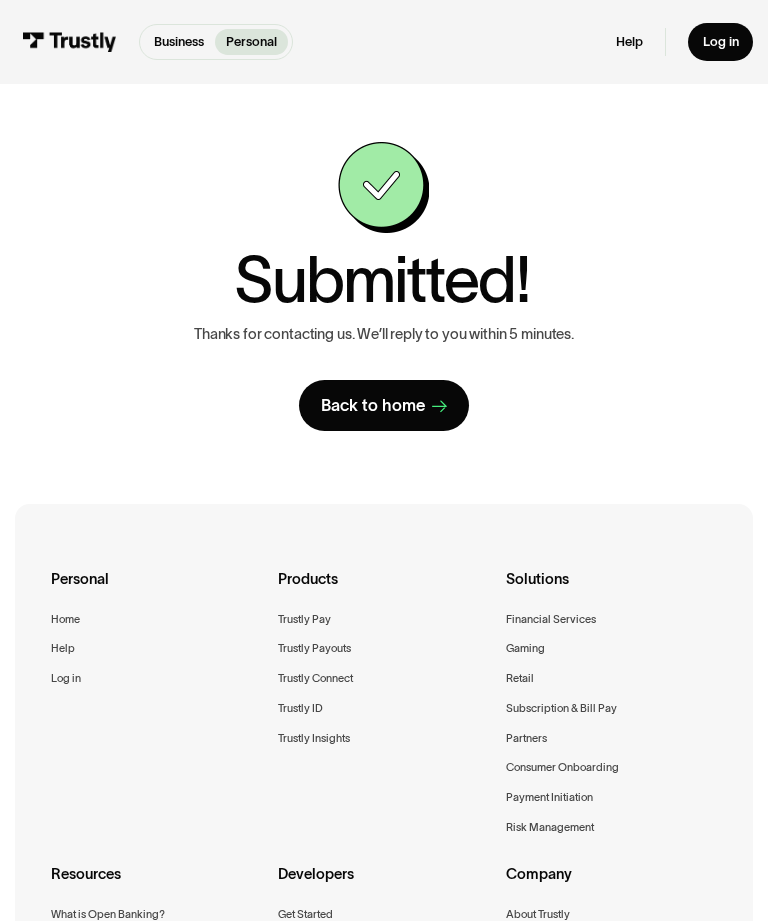 scroll, scrollTop: 0, scrollLeft: 0, axis: both 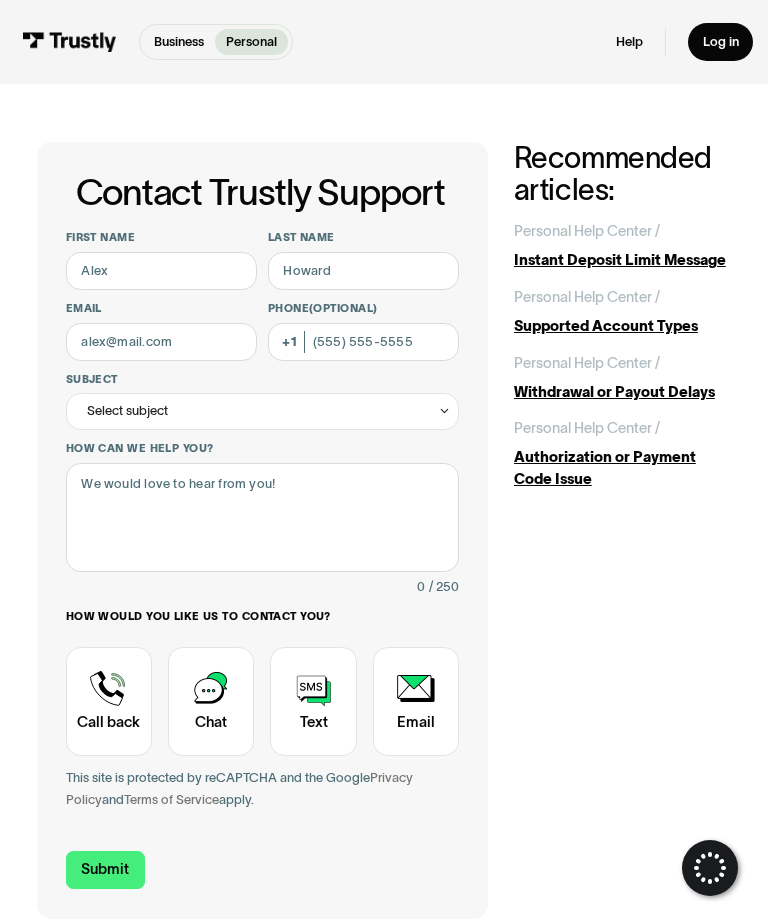 click on "Contact Trustly Support First name Last name Email Phone  (Optional) Subject Select subject
Trustly Report Bank connections General Outstanding debt Account information Transaction questions Transaction ID How can we help you? 0  / 250 How would you like us to contact you? Unavailable placeholder message Call back Chat Text Email This site is protected by reCAPTCHA and the Google  Privacy Policy  and  Terms of Service  apply. I agree to receive text messages from Trustly Support. Message and data rates may apply.
Submit Thank you! Your submission has been received! Oops! Something went wrong while submitting the form. Subject Select subject
Trustly Report Bank connections General Outstanding debt Account information Transaction questions Transaction support Collections Reports Account management Enhancement requests Bank connector issue Production support Other Thank you! Your submission has been received! Oops! Something went wrong while submitting the form. Recommended articles:" at bounding box center [384, 530] 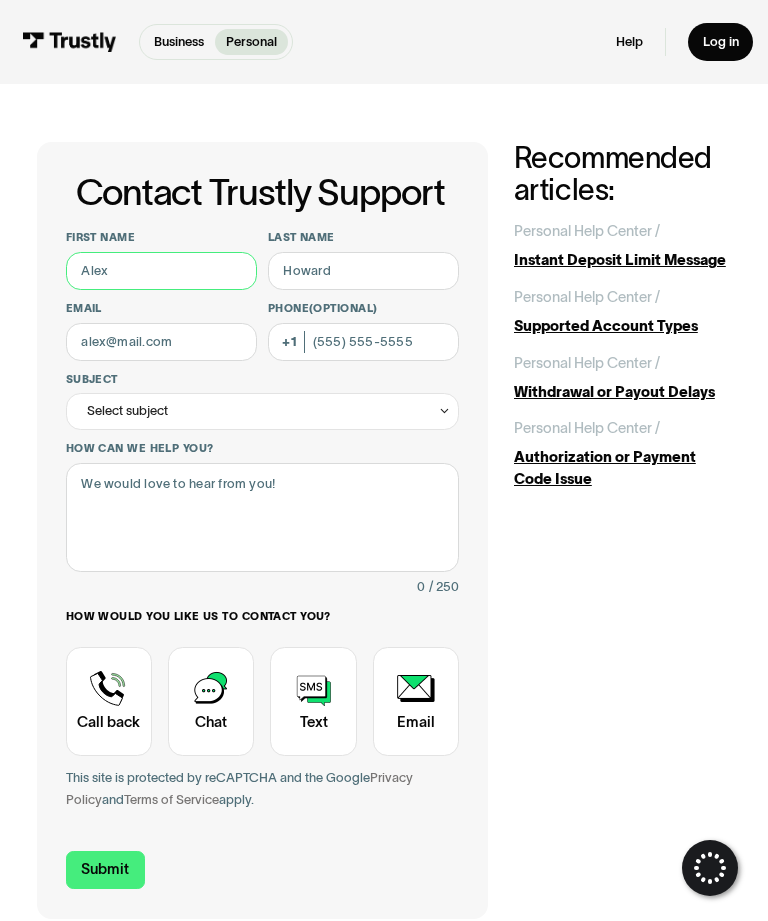 click on "First name" at bounding box center [161, 271] 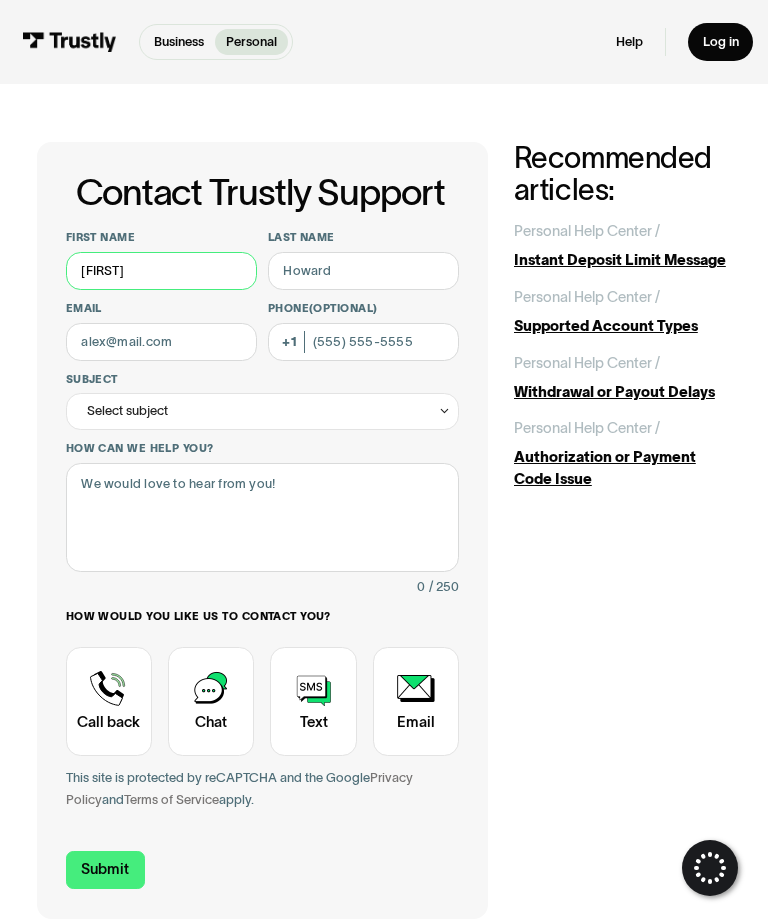 type on "[FIRST] [LAST]" 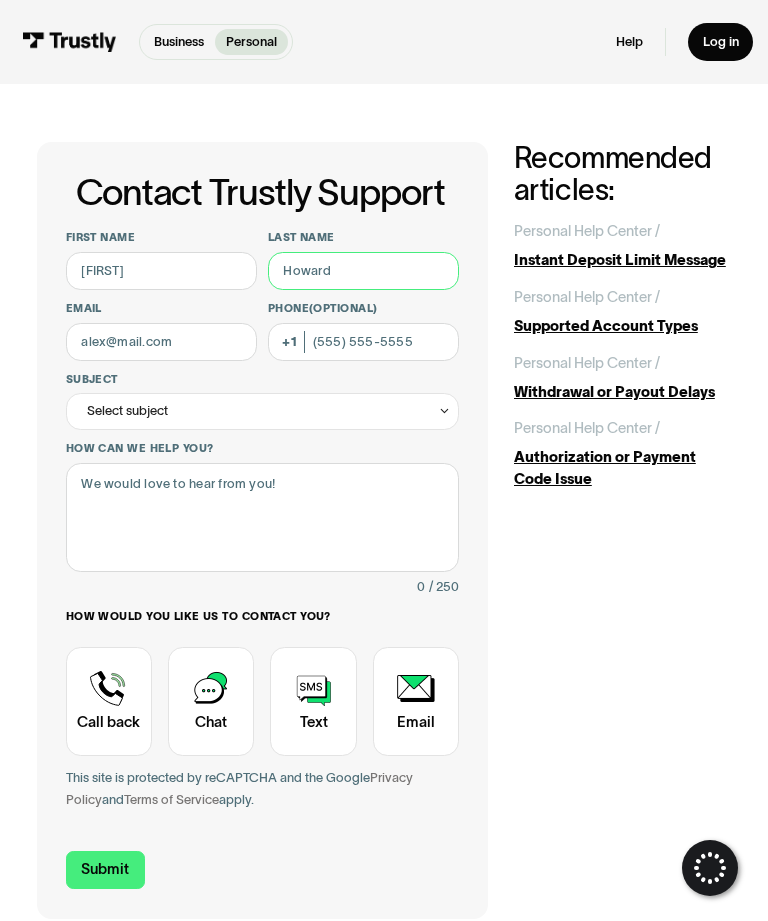 click on "Last name" at bounding box center [363, 271] 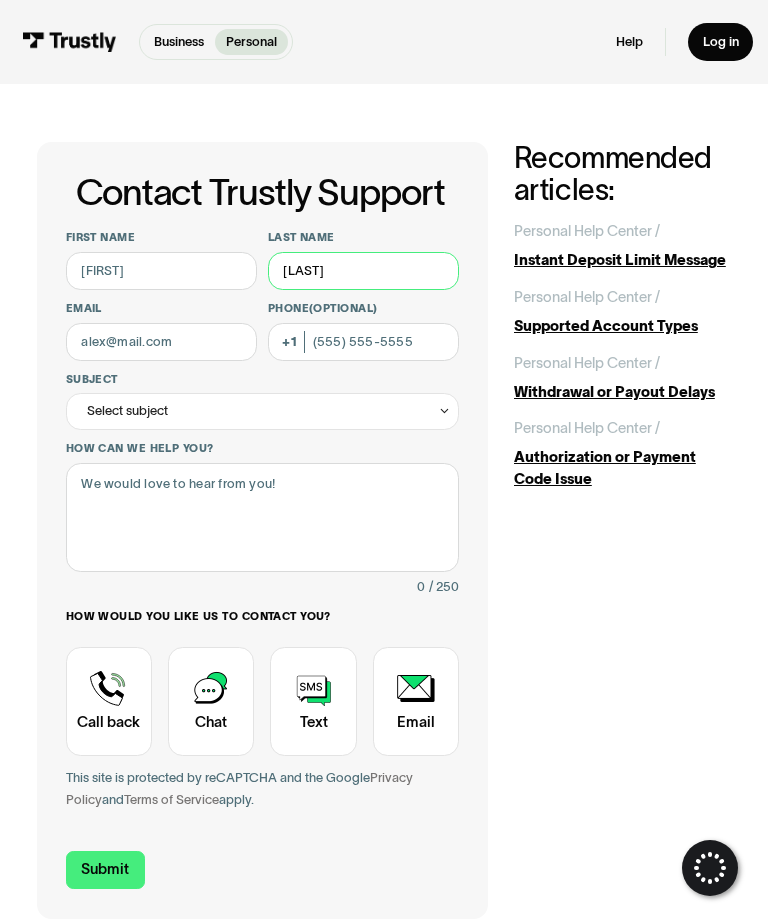type on "b" 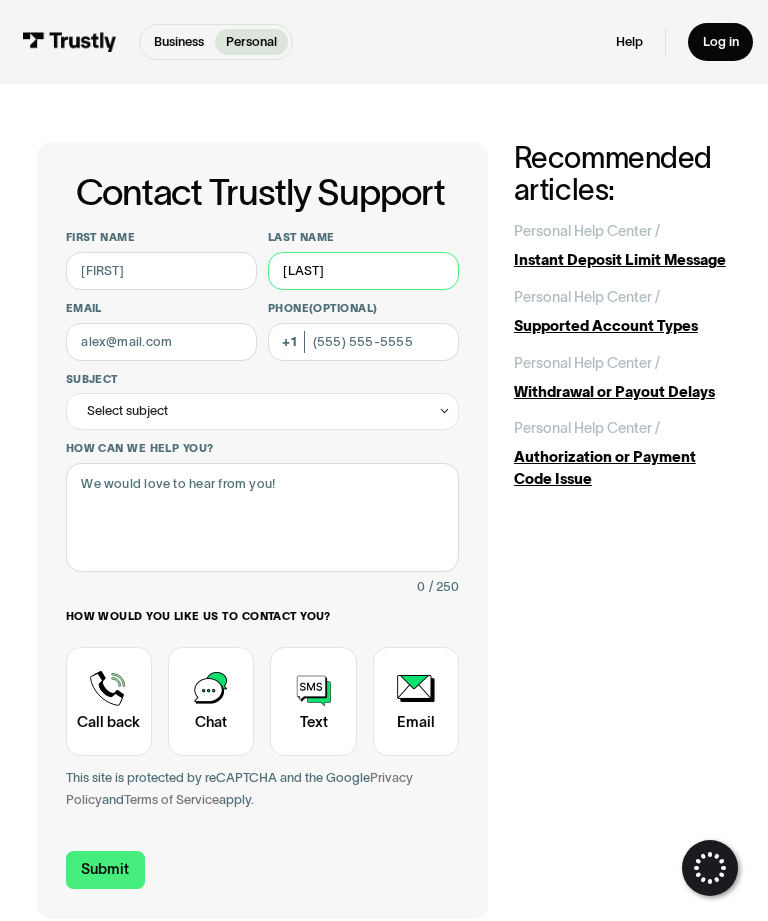 type on "Bielec" 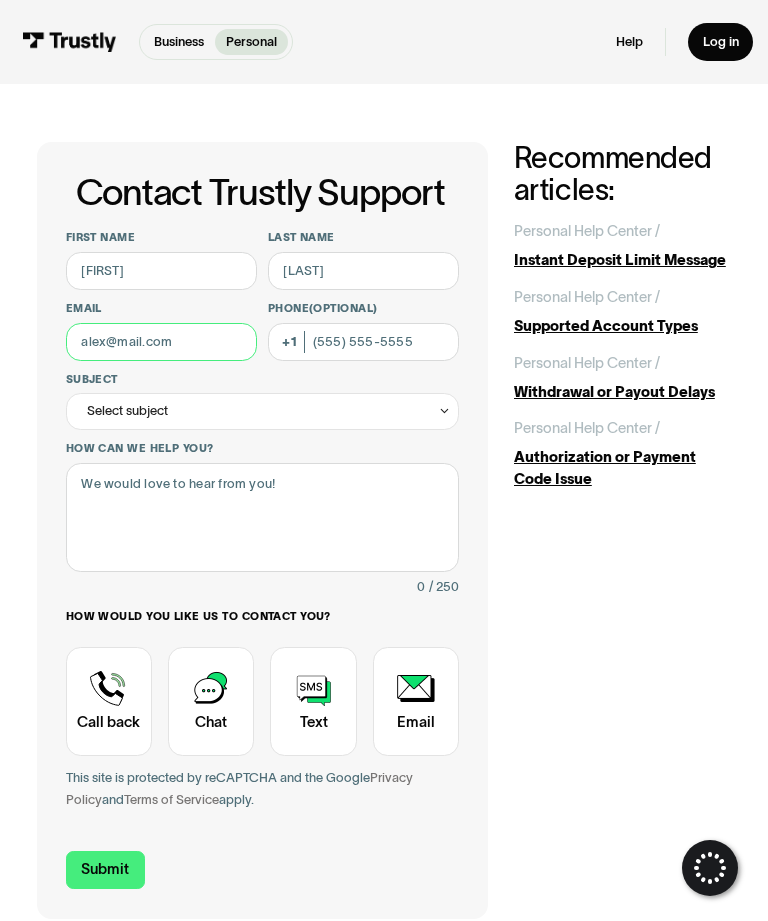 click on "Email" at bounding box center (161, 342) 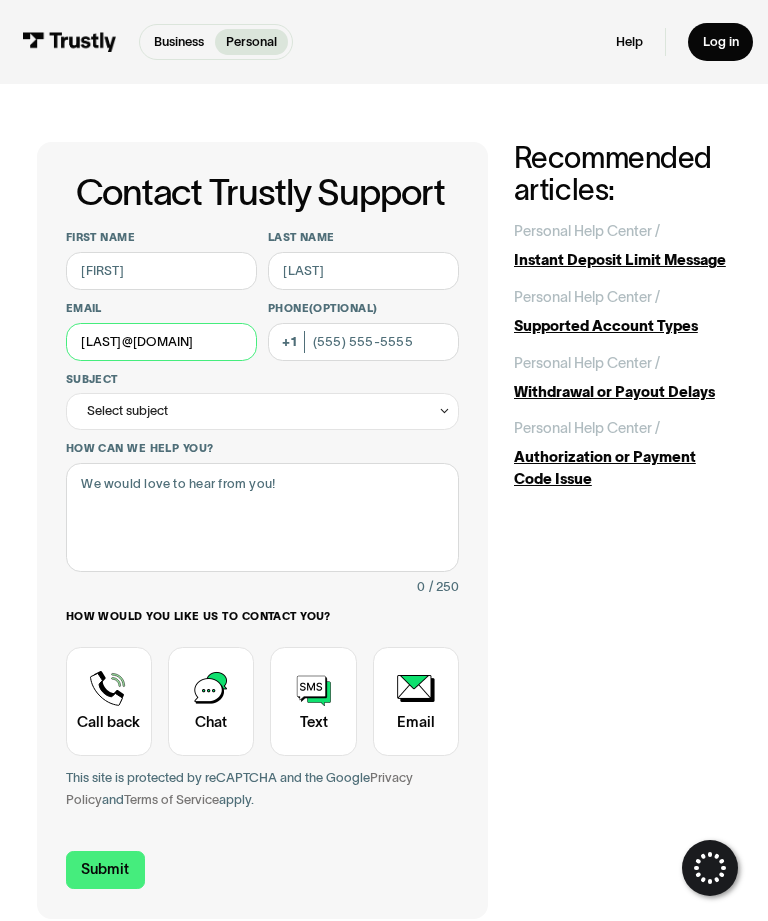 type on "[EMAIL]" 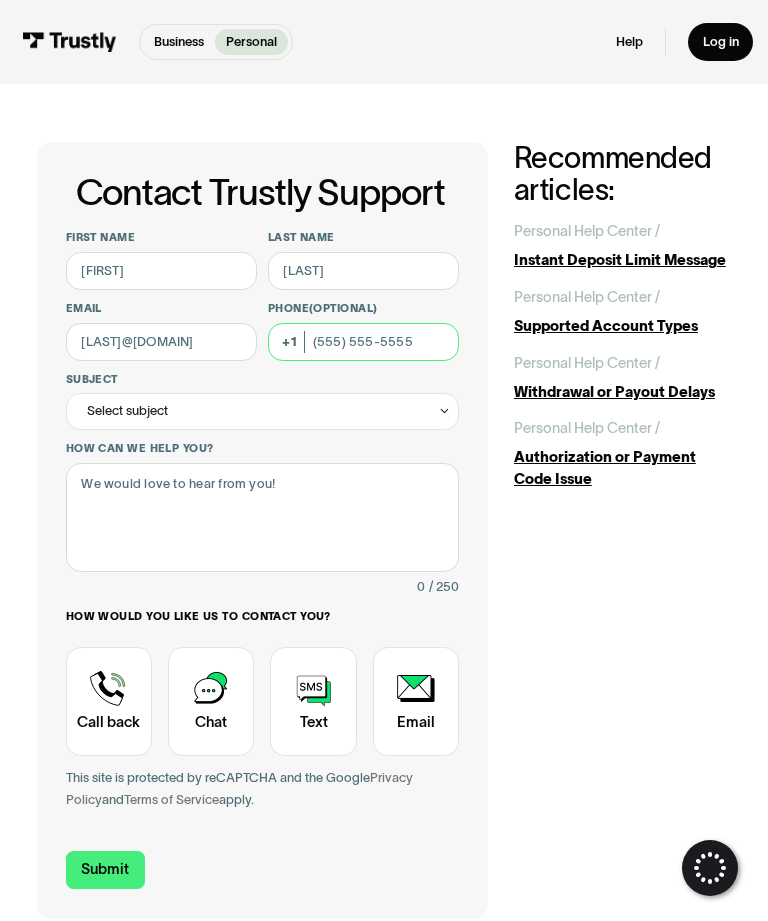 click on "Phone  (Optional)" at bounding box center [363, 342] 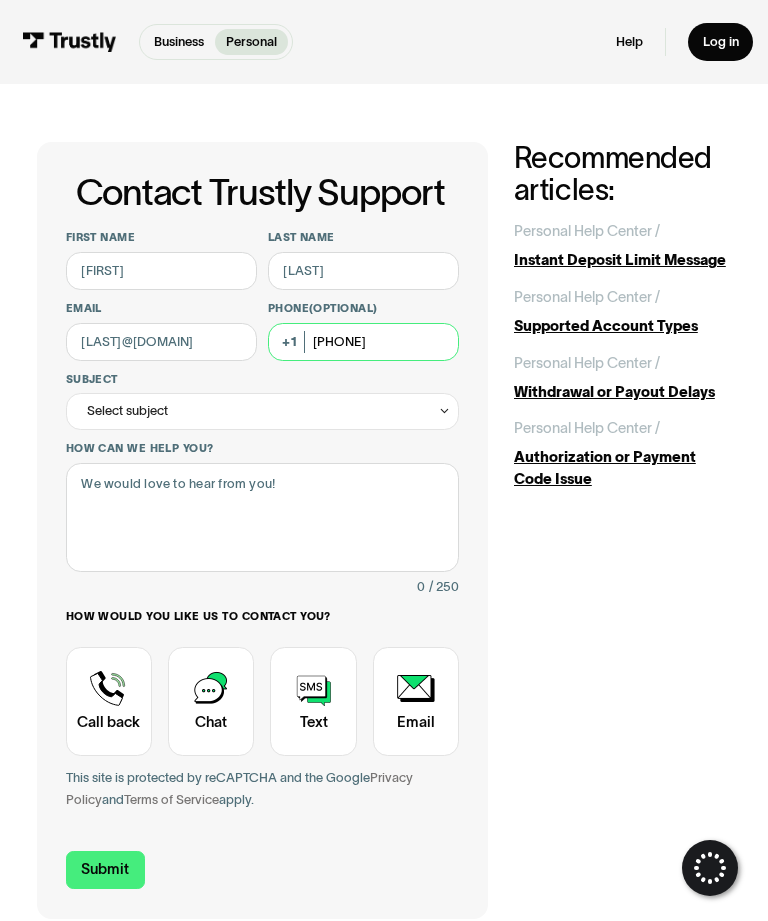 type on "(856) 296-6816" 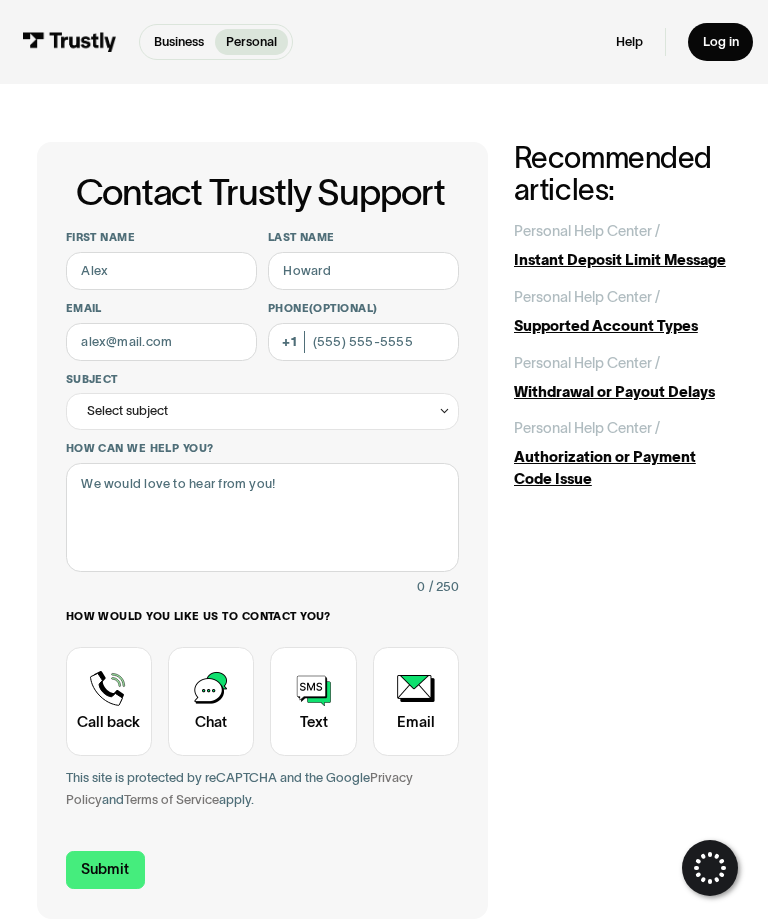 scroll, scrollTop: 0, scrollLeft: 0, axis: both 